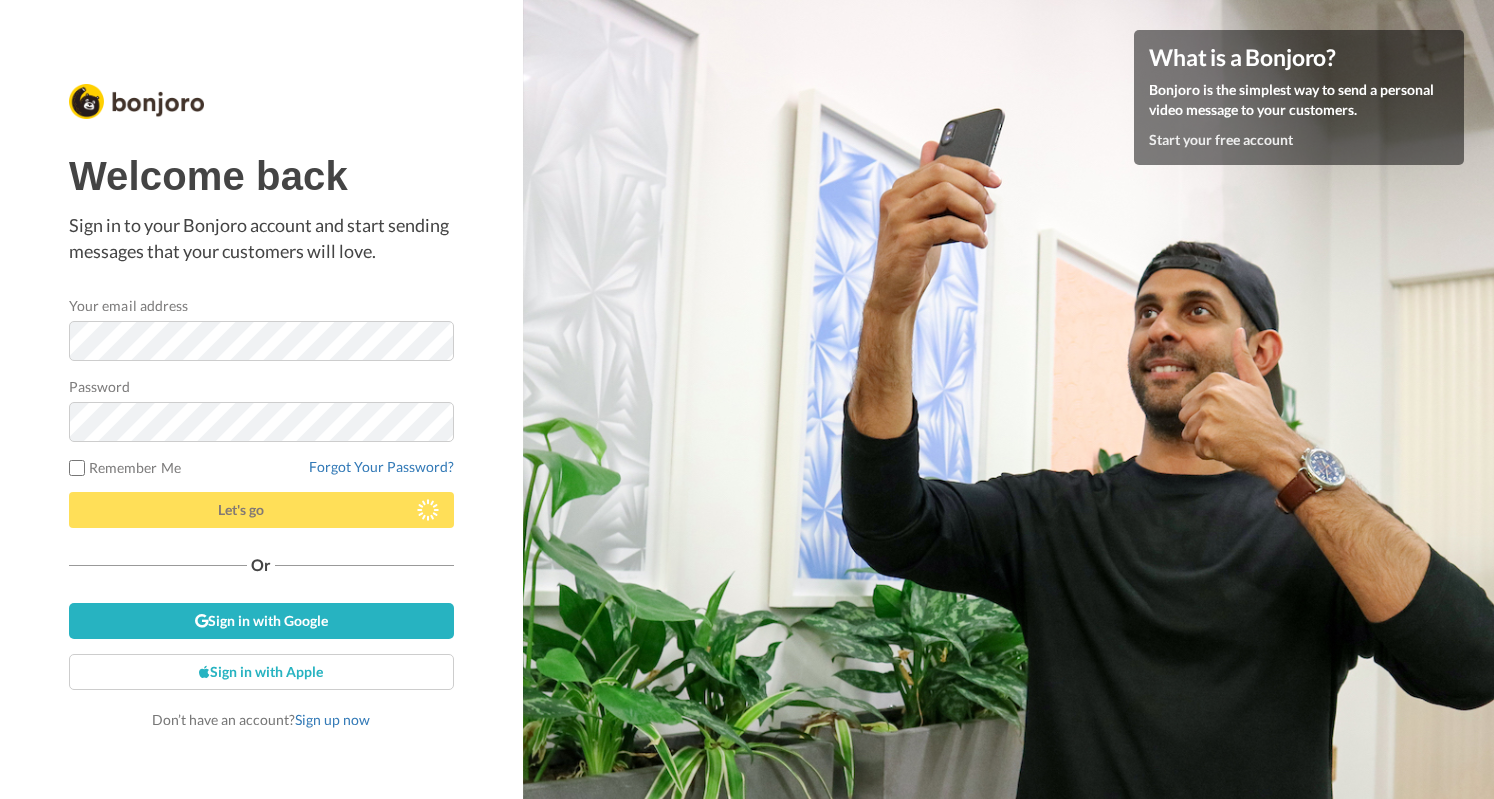 scroll, scrollTop: 0, scrollLeft: 0, axis: both 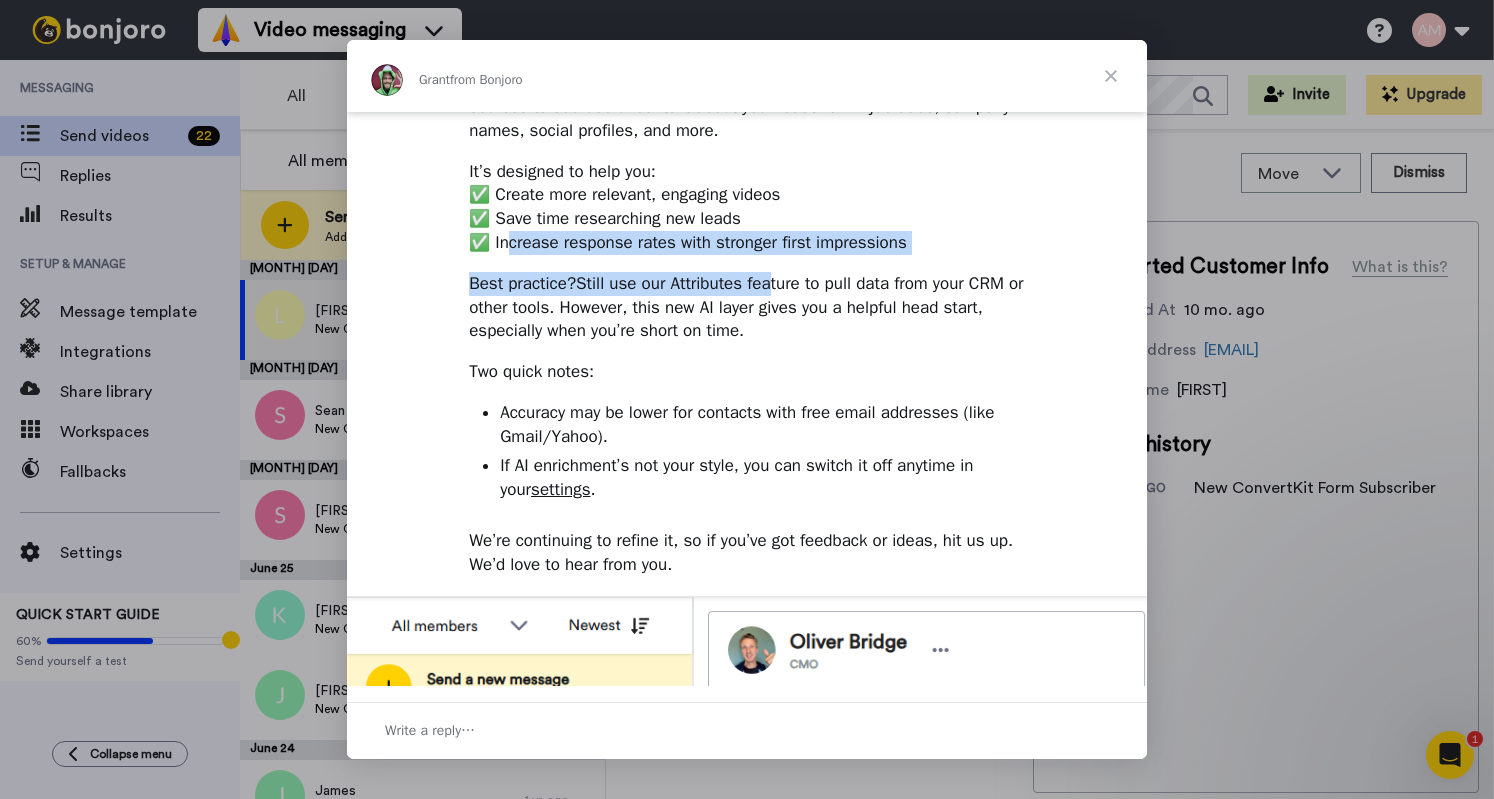 drag, startPoint x: 512, startPoint y: 240, endPoint x: 769, endPoint y: 259, distance: 257.7014 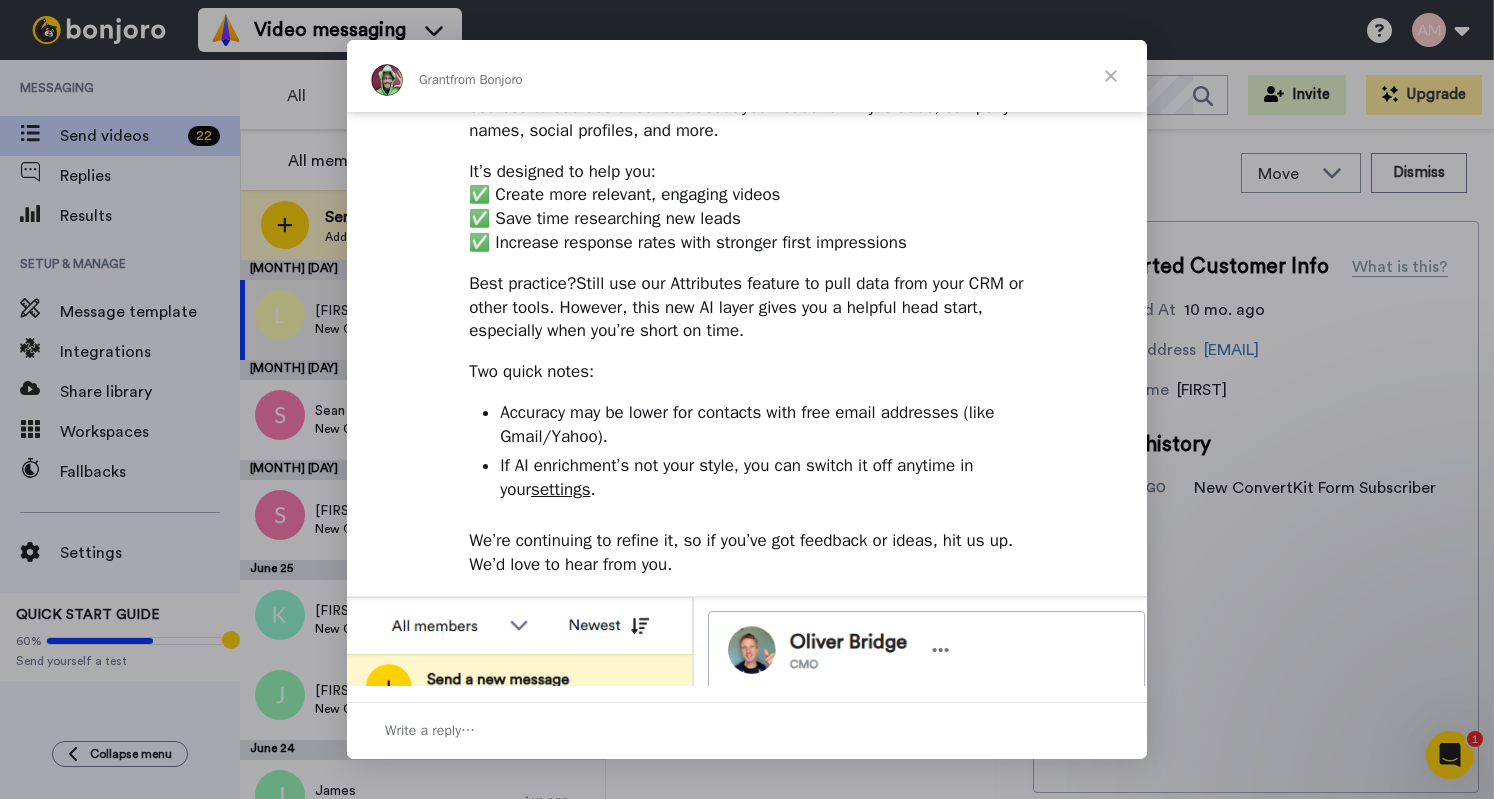 click on "Introducing AI contact enrichment   Hi Aileen, It’s now even easier to add that personal touch to your videos, without needing to dig around the internet yourself. We’ve just rolled out AI enrichment, which scans and analyses public sources to add useful context about your leads: think job titles, company names, social profiles, and more. It’s designed to help you: ✅ Create more relevant, engaging videos ✅ Save time researching new leads ✅ Increase response rates with stronger first impressions Best practice?  Still use our Attributes feature to pull data from your CRM or other tools. However, this new AI layer gives you a helpful head start, especially when you’re short on time. Two quick notes: Accuracy may be lower for contacts with free email addresses (like Gmail/Yahoo). If AI enrichment’s not your style, you can switch it off anytime in your  settings . We’re continuing to refine it, so if you’ve got feedback or ideas, hit us up. We’d love to hear from you." at bounding box center [747, 547] 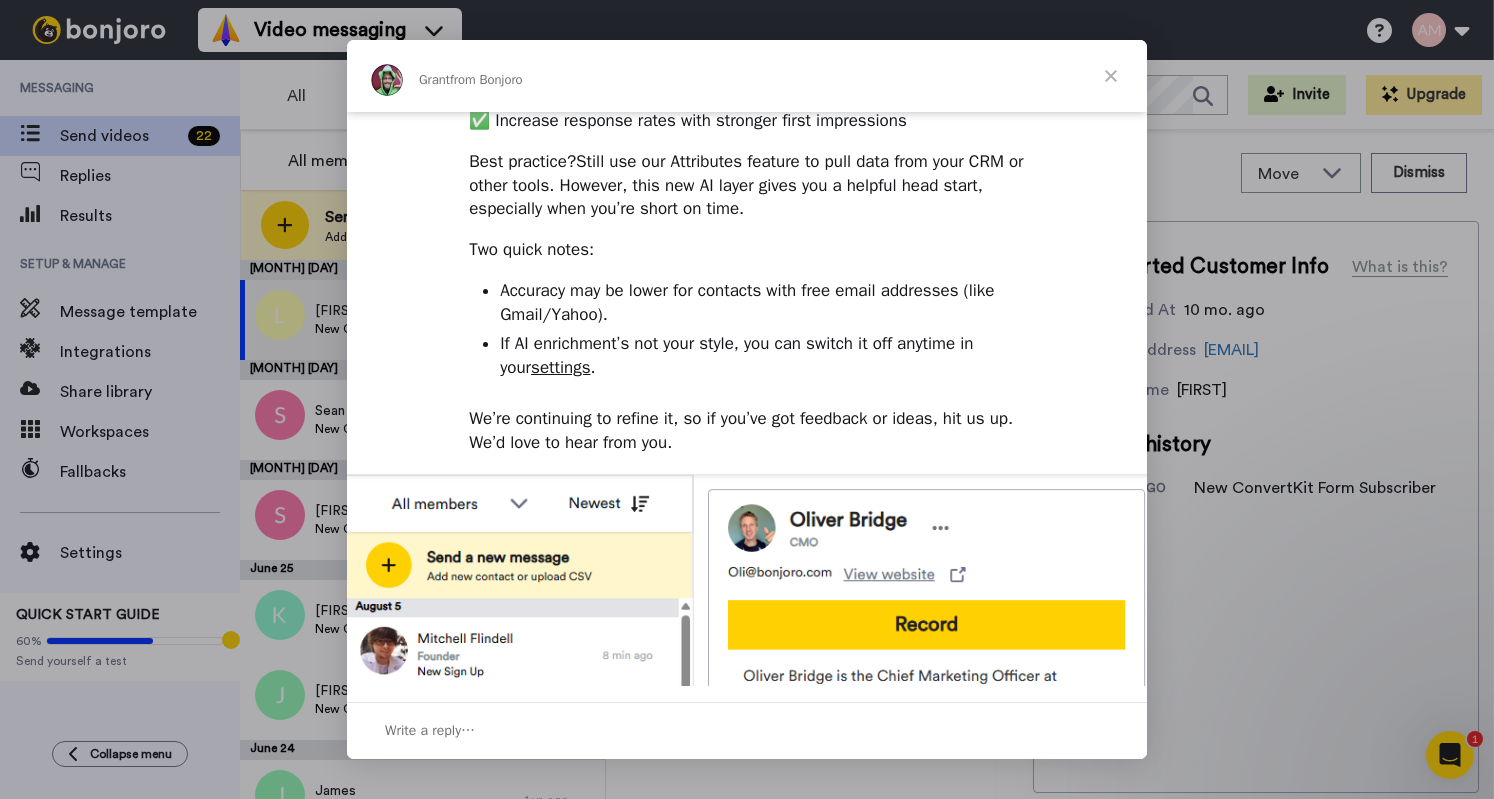 scroll, scrollTop: 0, scrollLeft: 0, axis: both 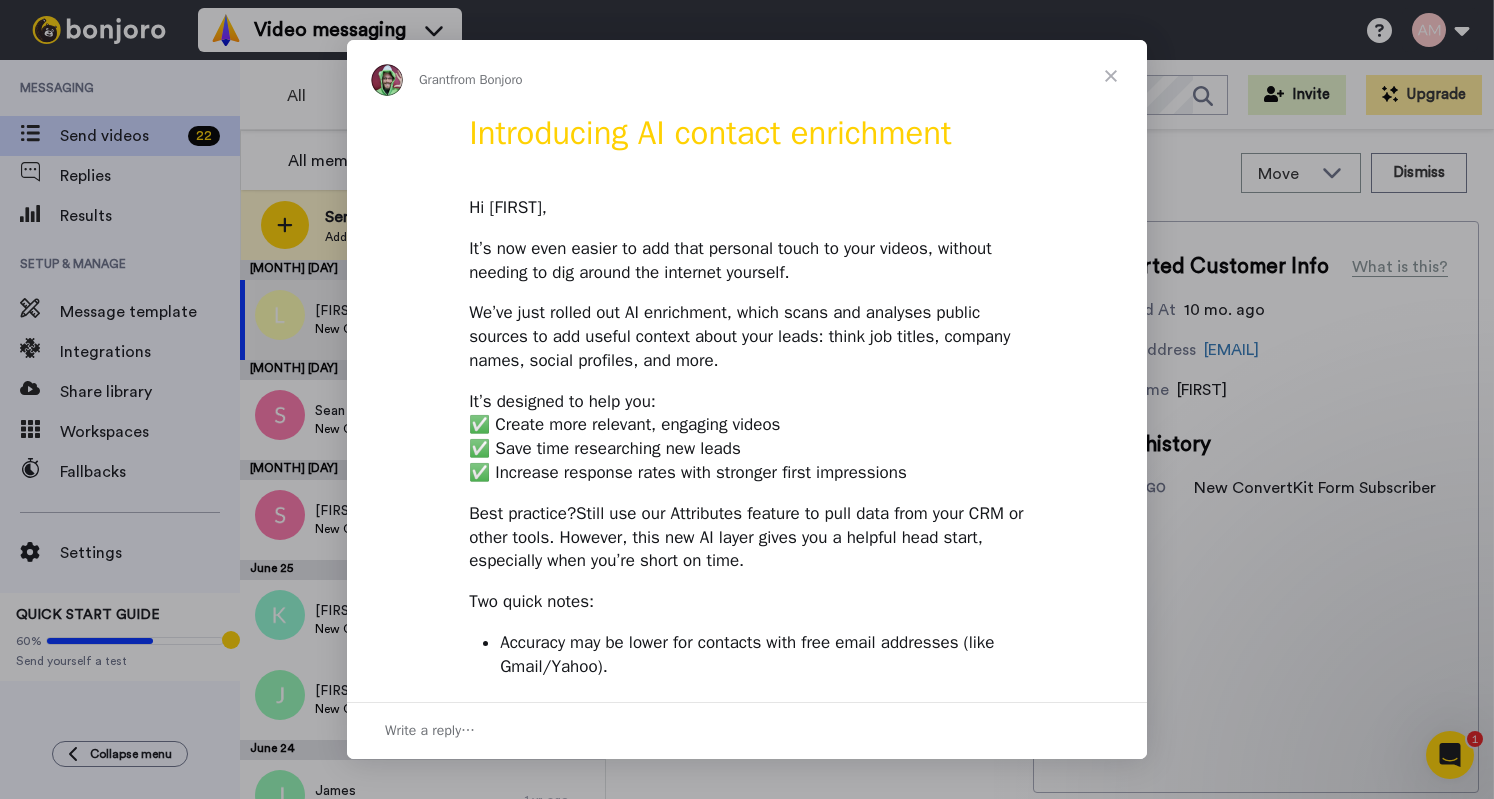 click at bounding box center (1111, 76) 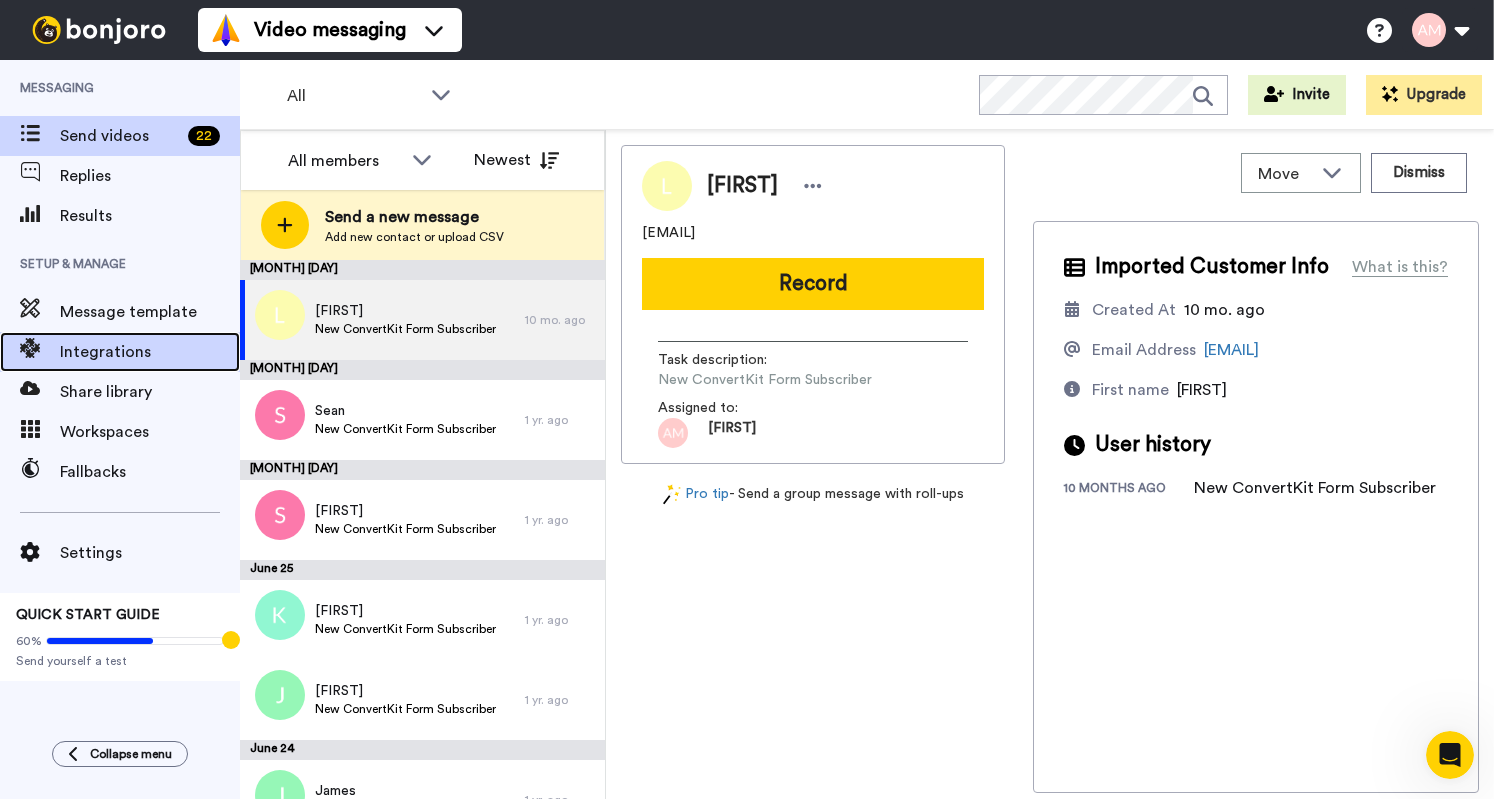 click on "Integrations" at bounding box center (150, 352) 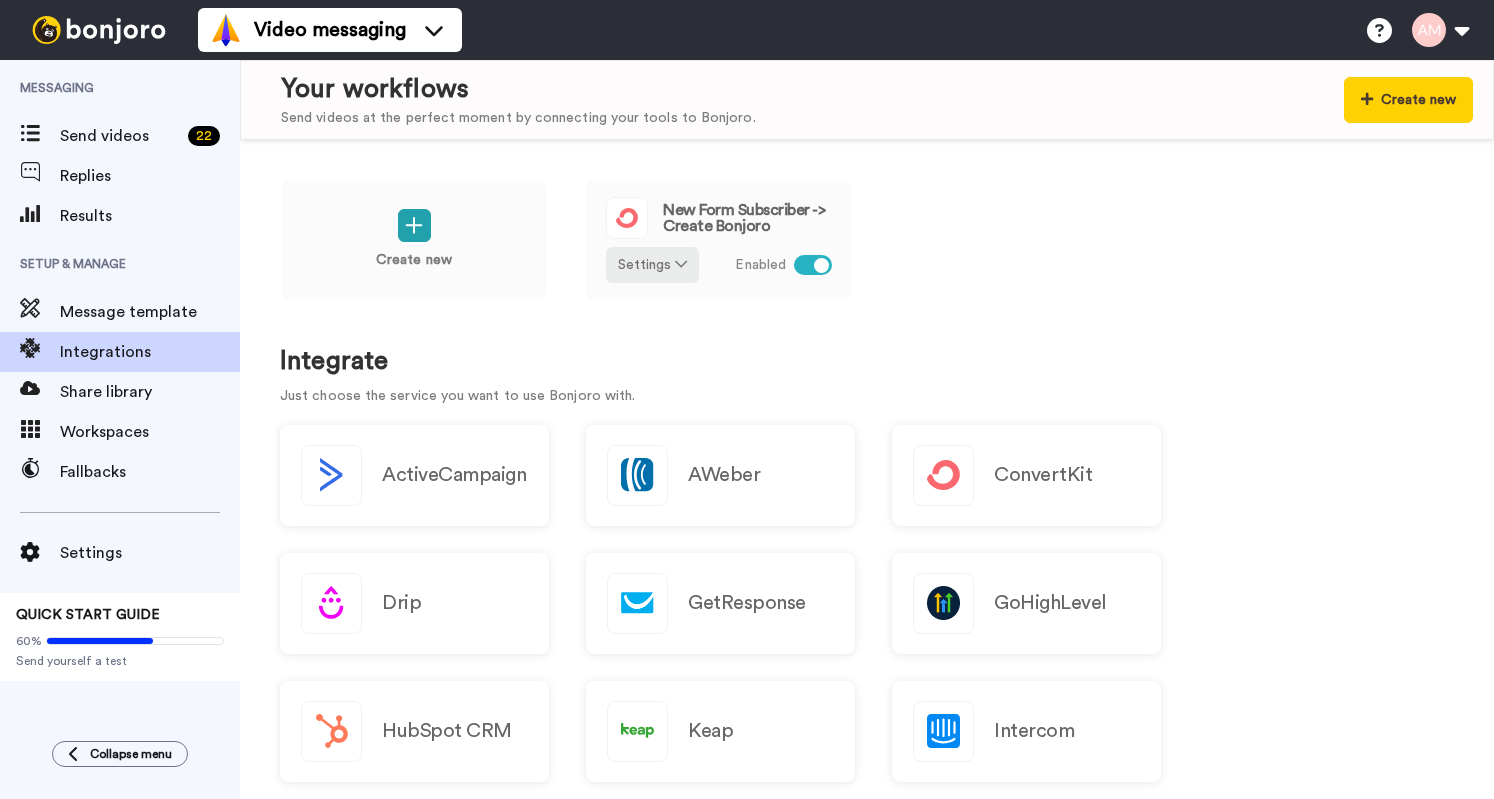 scroll, scrollTop: 0, scrollLeft: 0, axis: both 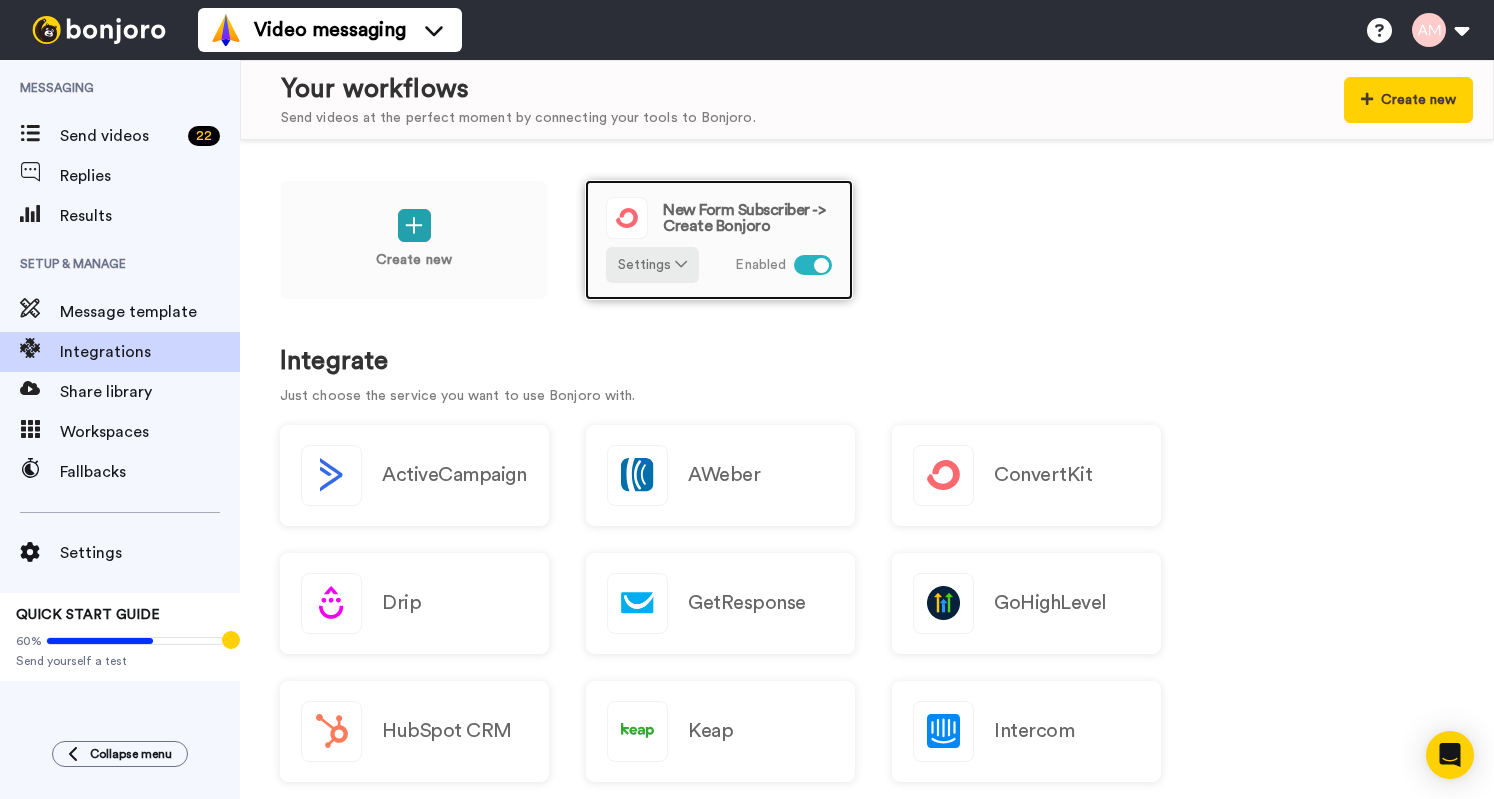 click at bounding box center (813, 265) 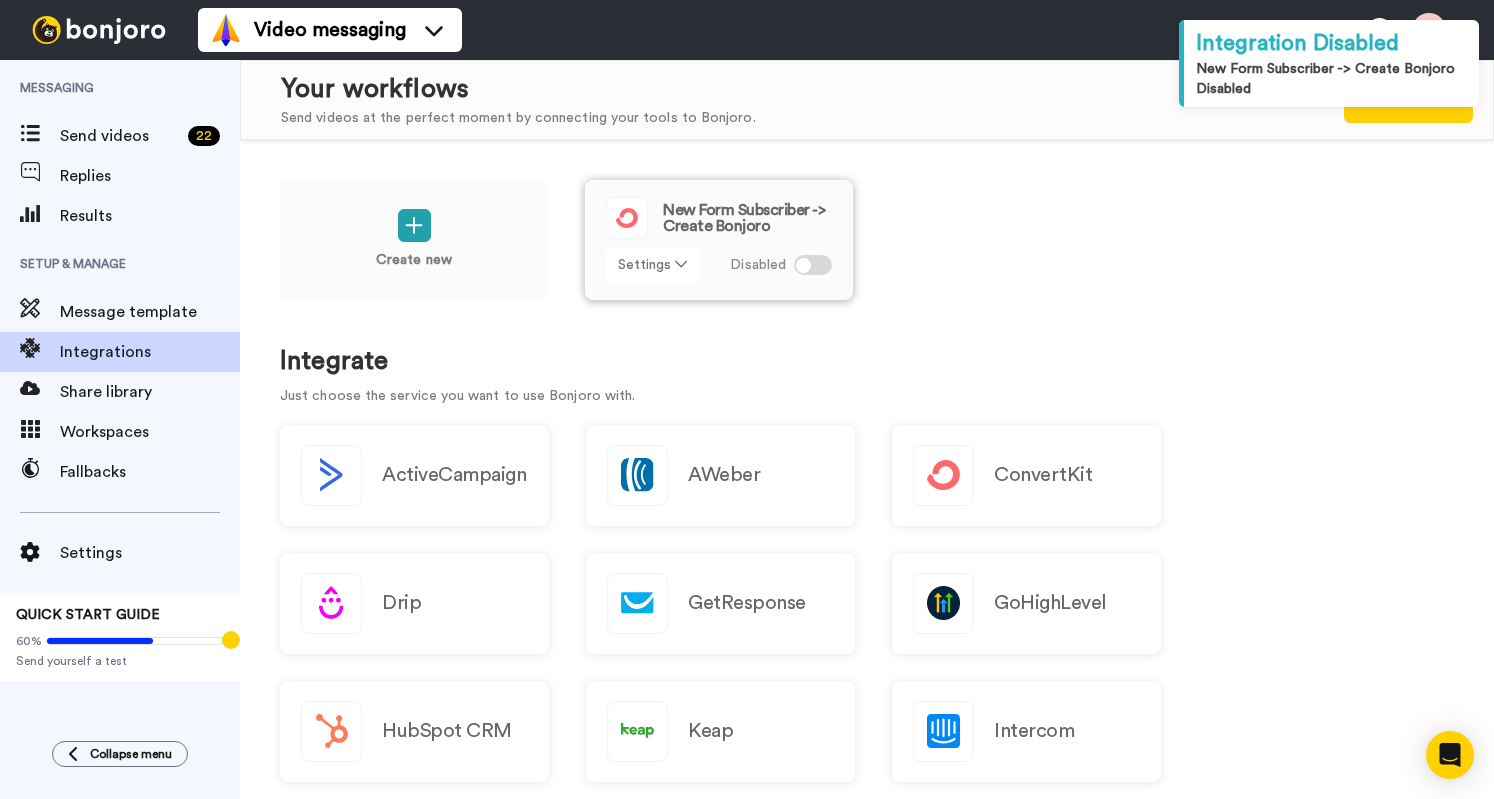 click on "Settings" at bounding box center (652, 265) 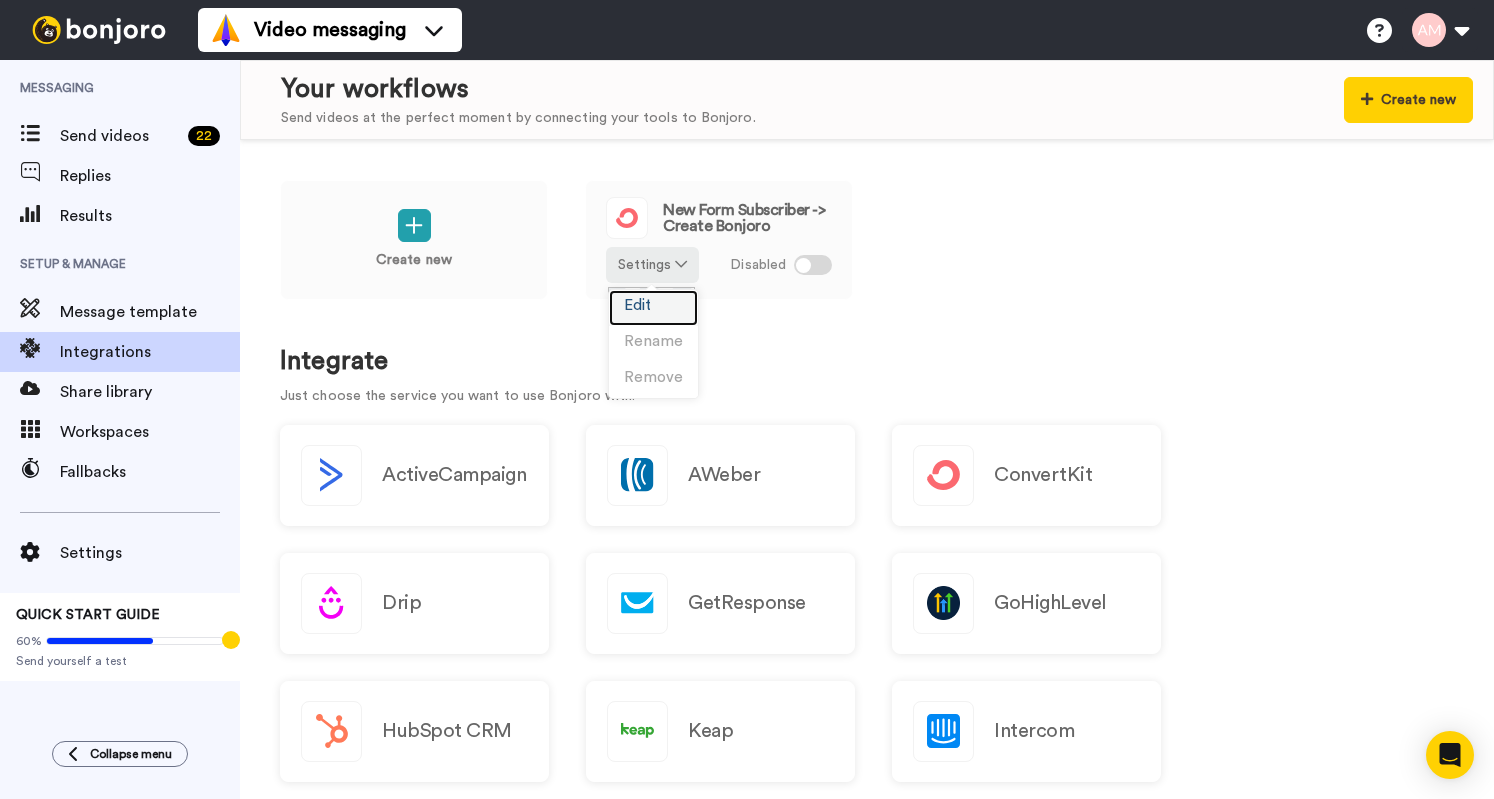 click on "Edit" at bounding box center (637, 305) 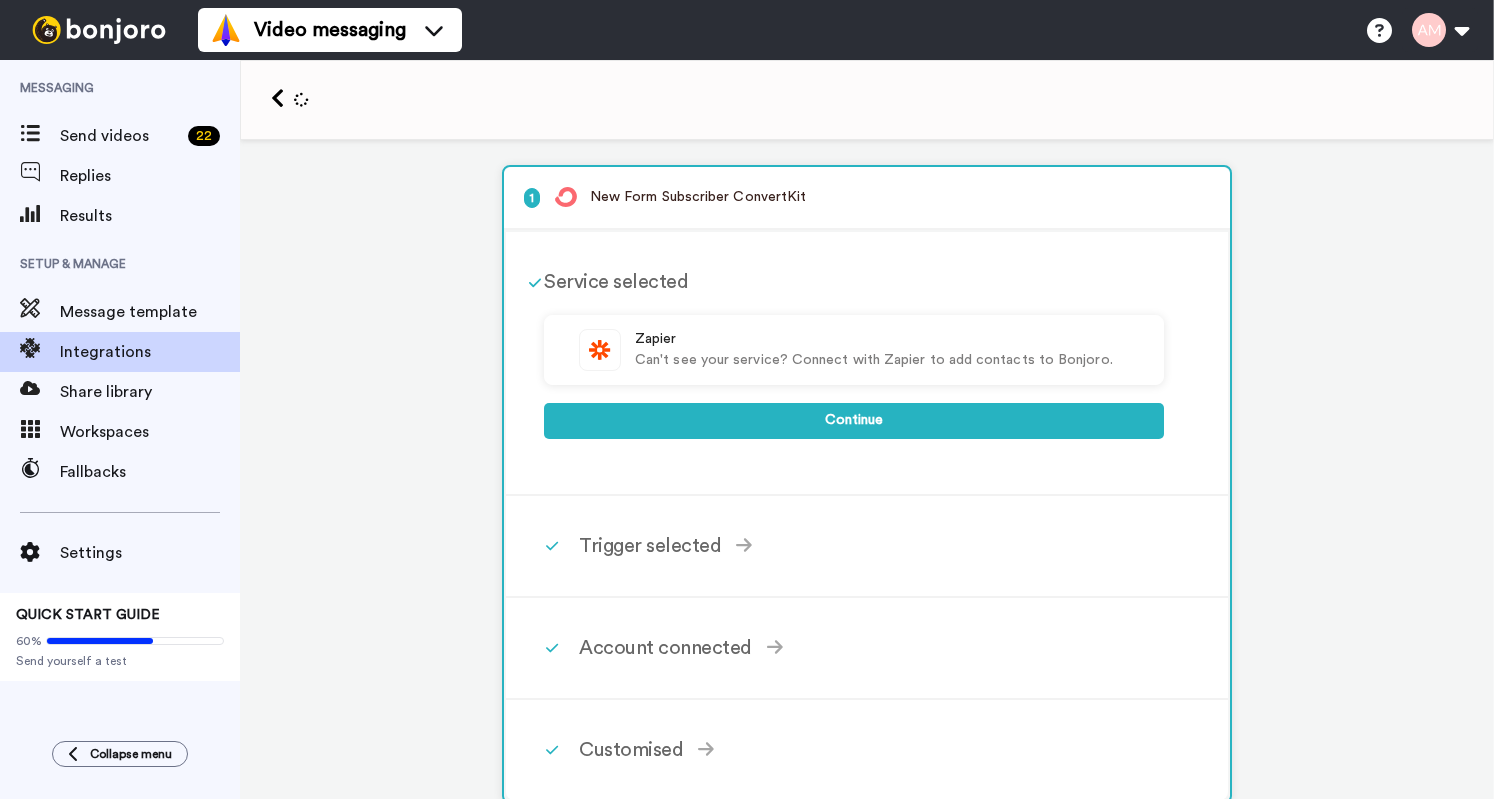 scroll, scrollTop: 0, scrollLeft: 0, axis: both 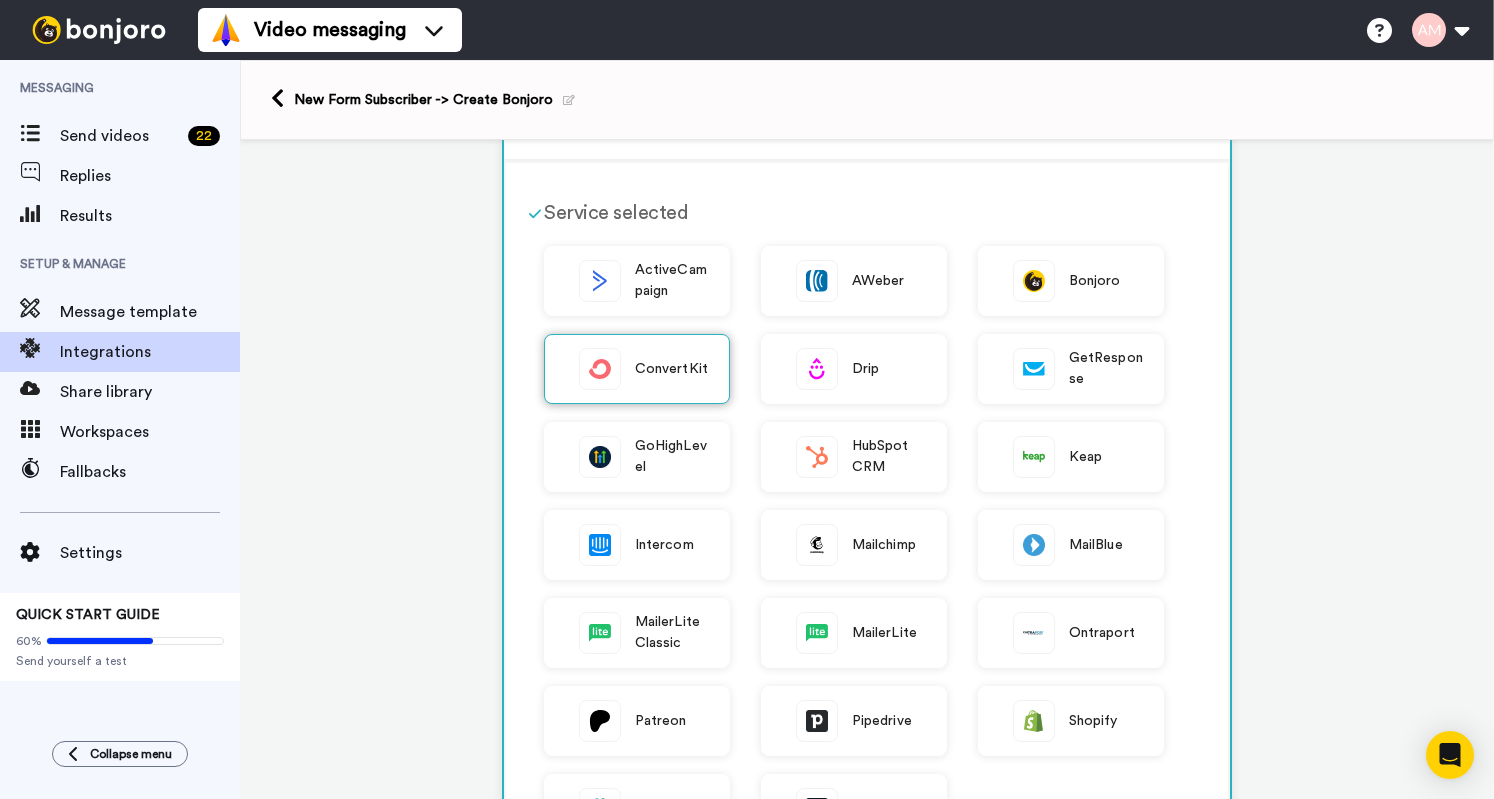 click on "ConvertKit" at bounding box center [671, 369] 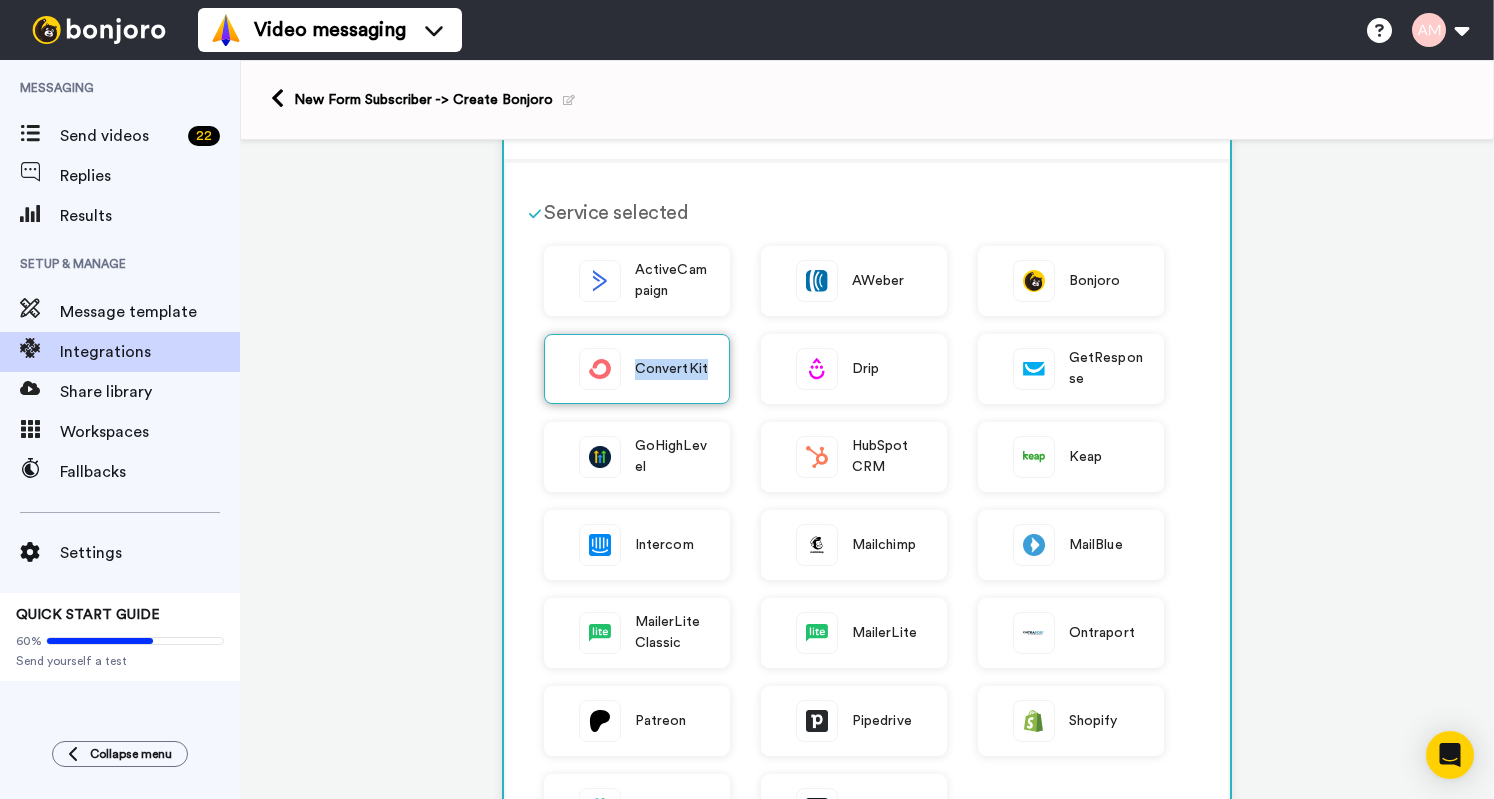click on "ConvertKit" at bounding box center (637, 369) 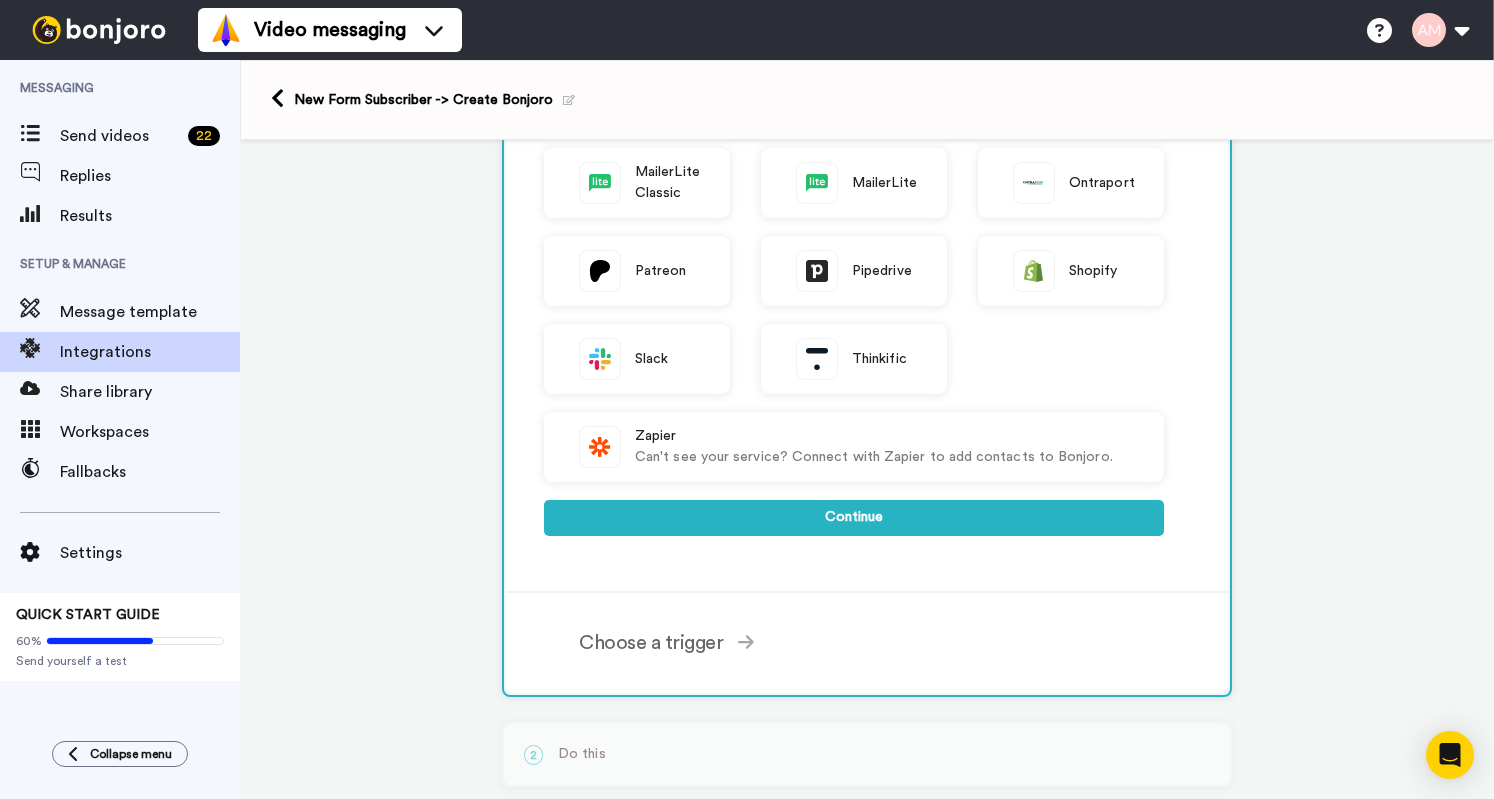 scroll, scrollTop: 548, scrollLeft: 0, axis: vertical 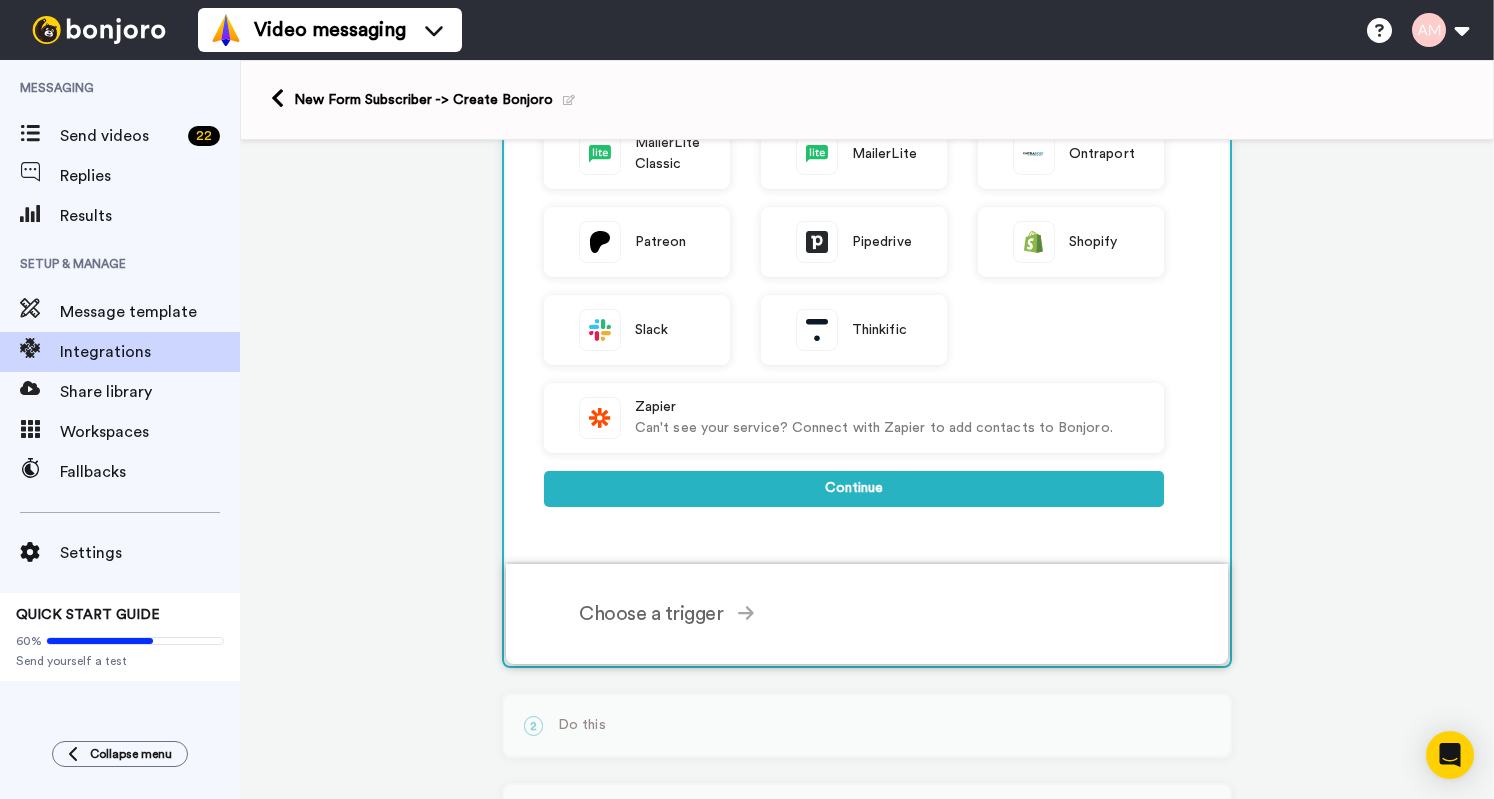 click on "Choose a trigger" at bounding box center [871, 614] 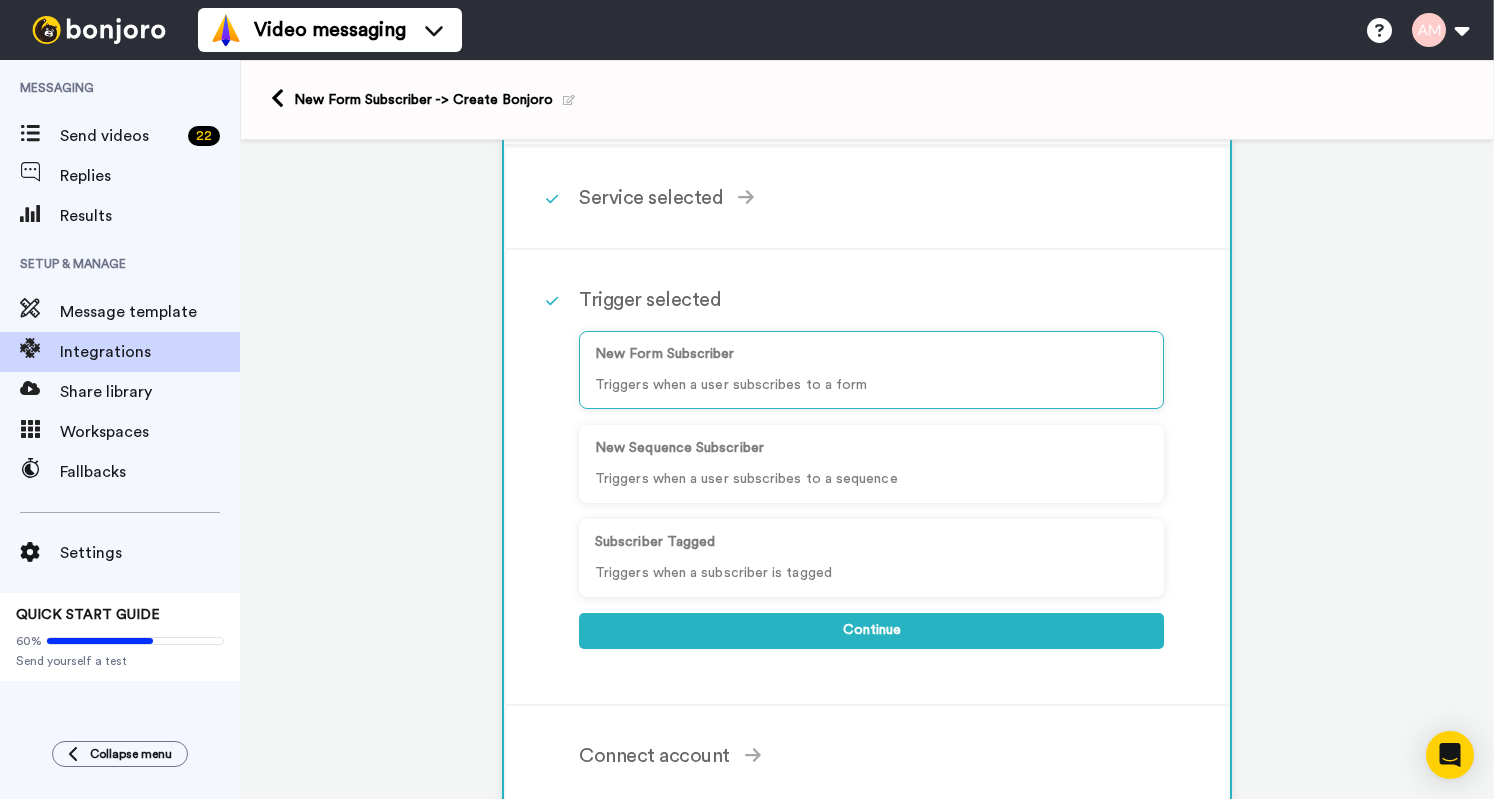 scroll, scrollTop: 84, scrollLeft: 0, axis: vertical 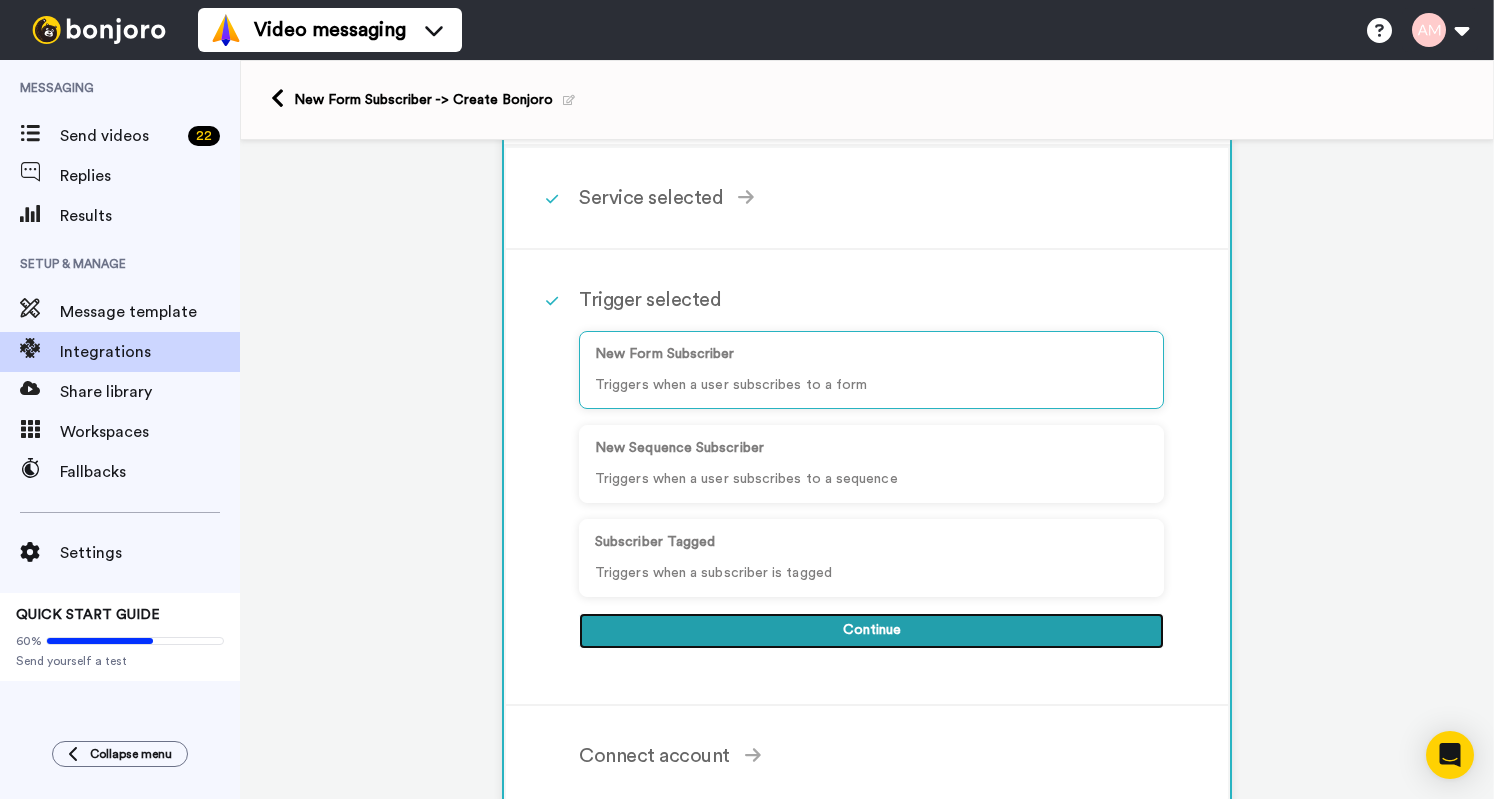 click on "Continue" at bounding box center [871, 631] 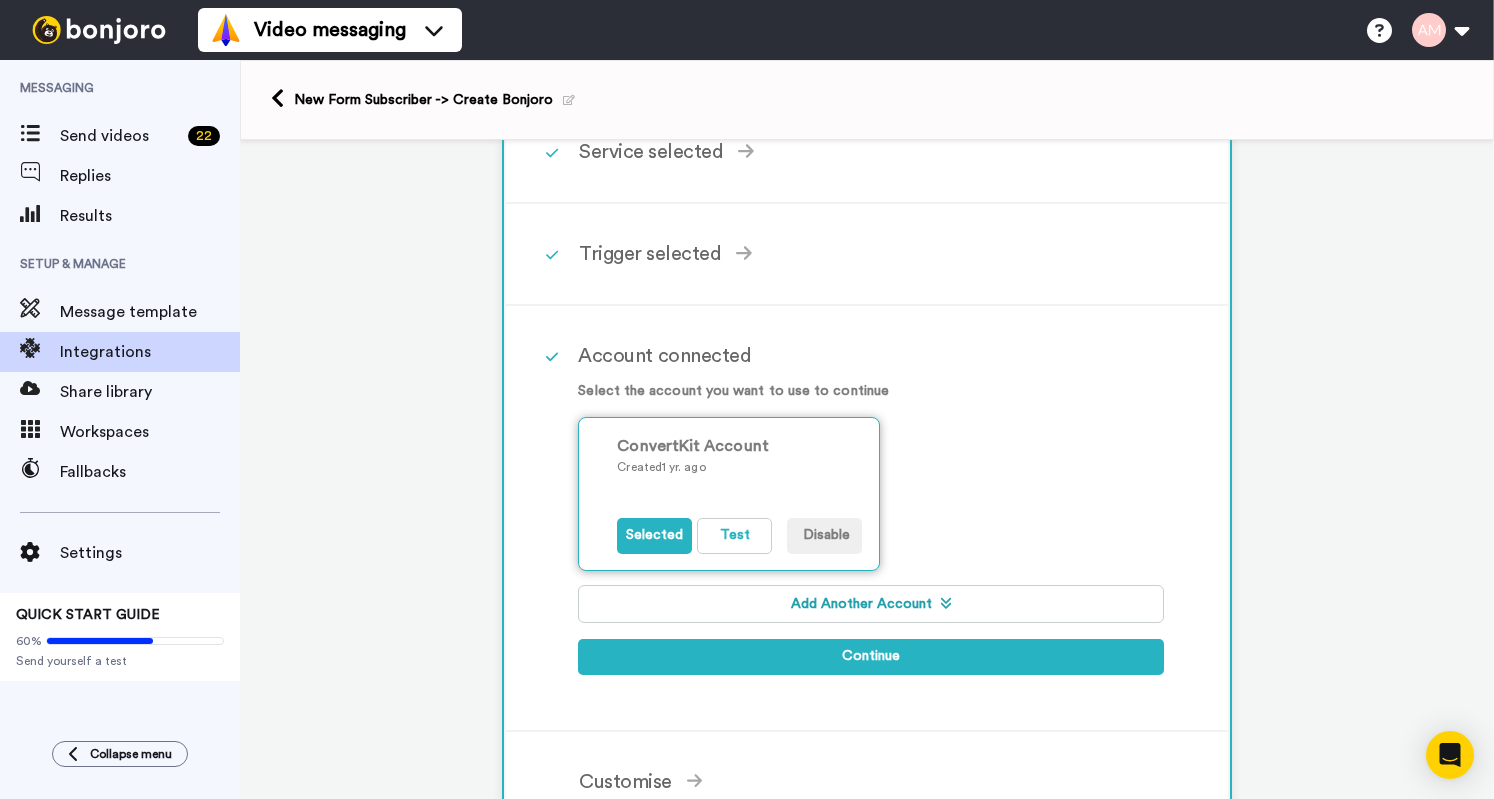 scroll, scrollTop: 132, scrollLeft: 0, axis: vertical 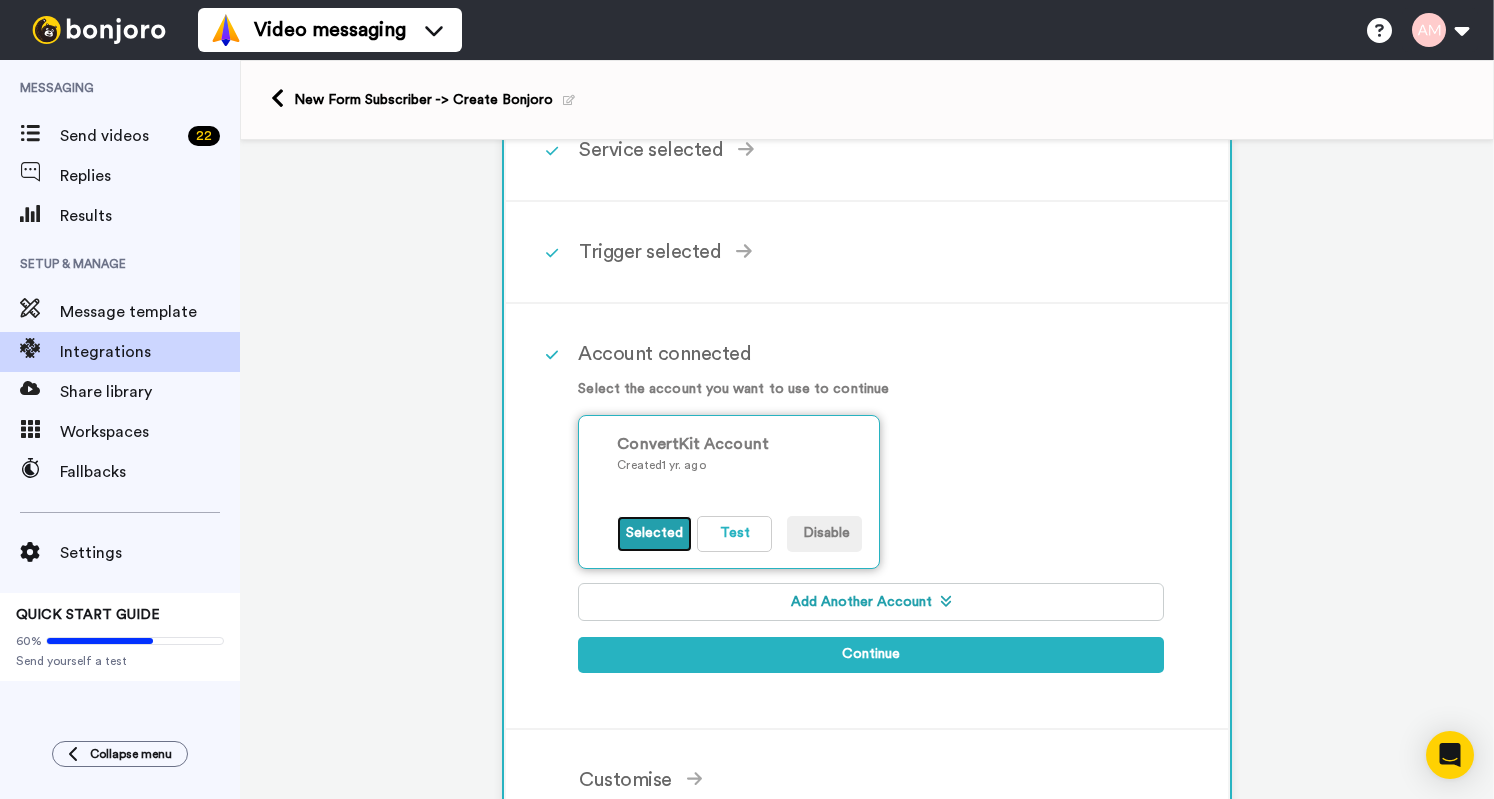 click on "Selected" at bounding box center (654, 534) 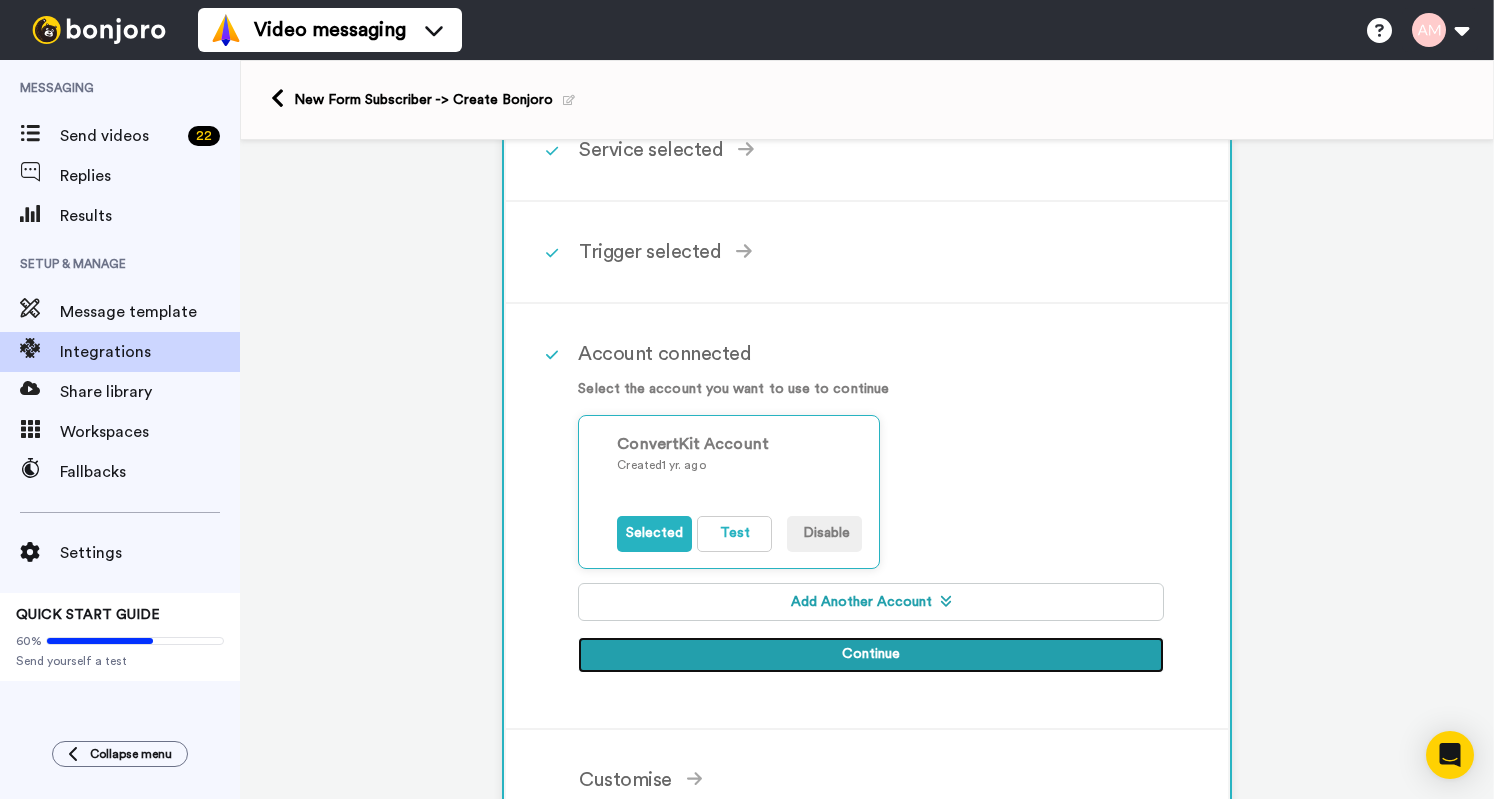 click on "Continue" at bounding box center (871, 655) 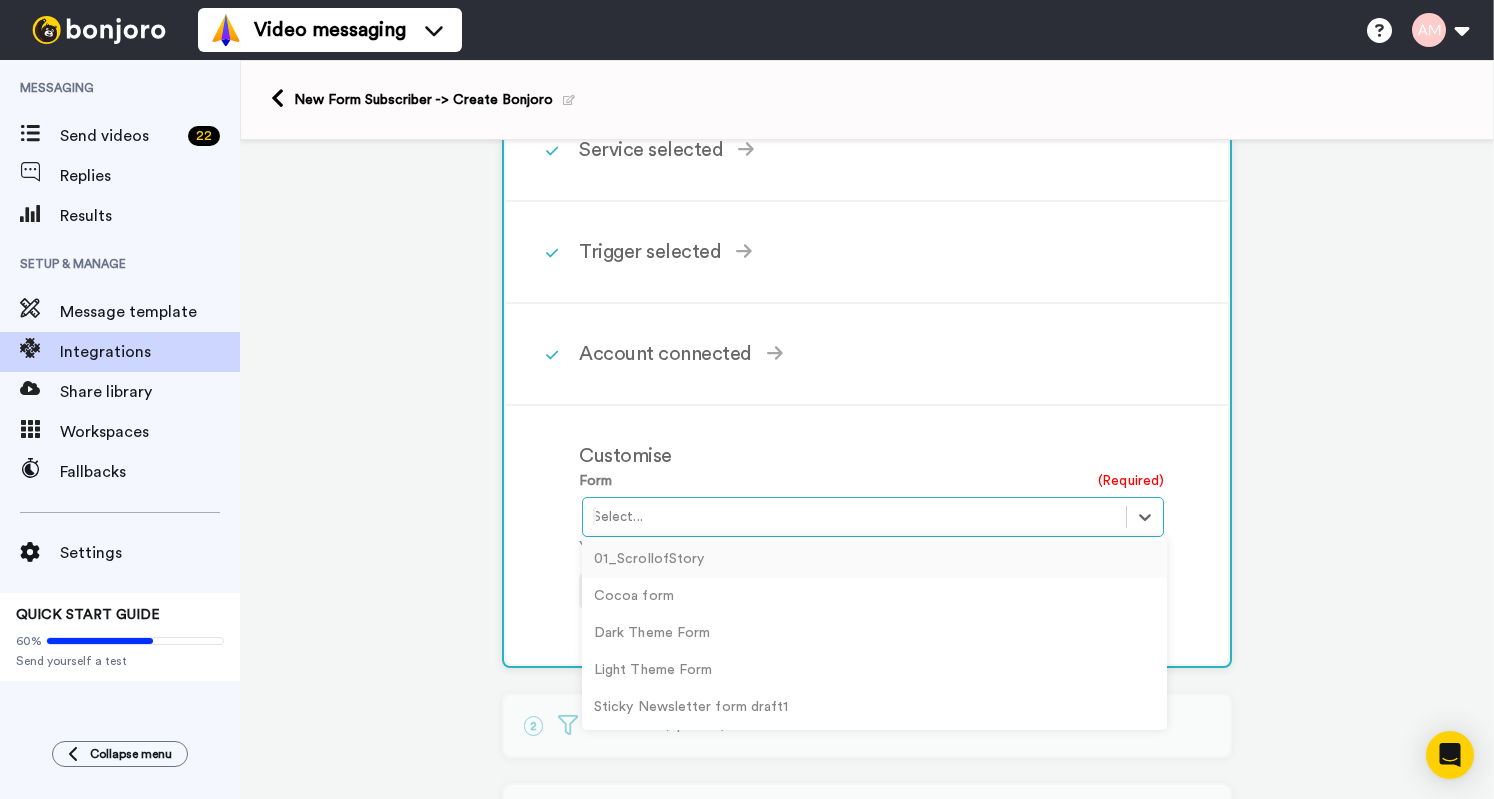 click at bounding box center [854, 517] 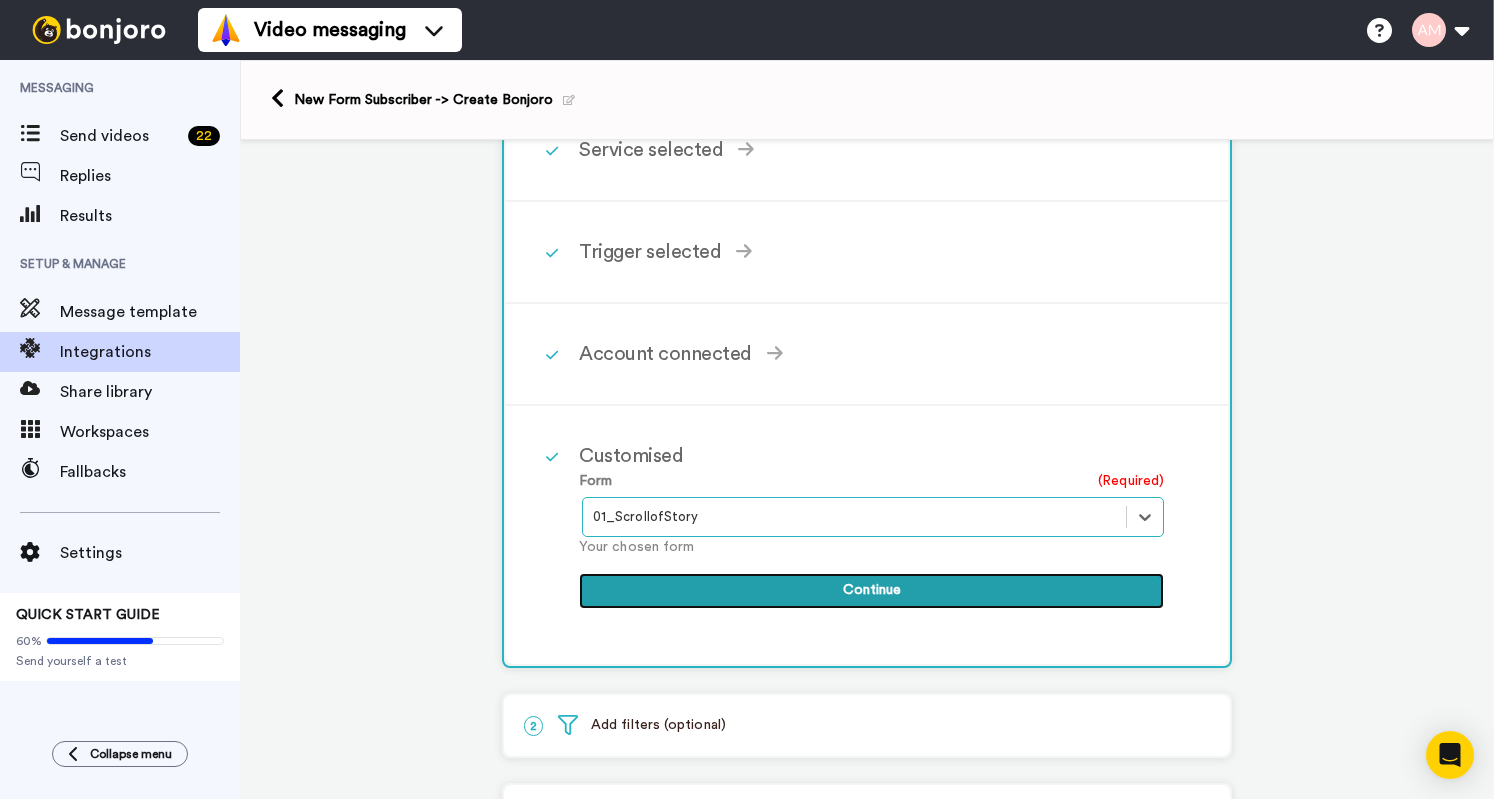 click on "Continue" at bounding box center (871, 591) 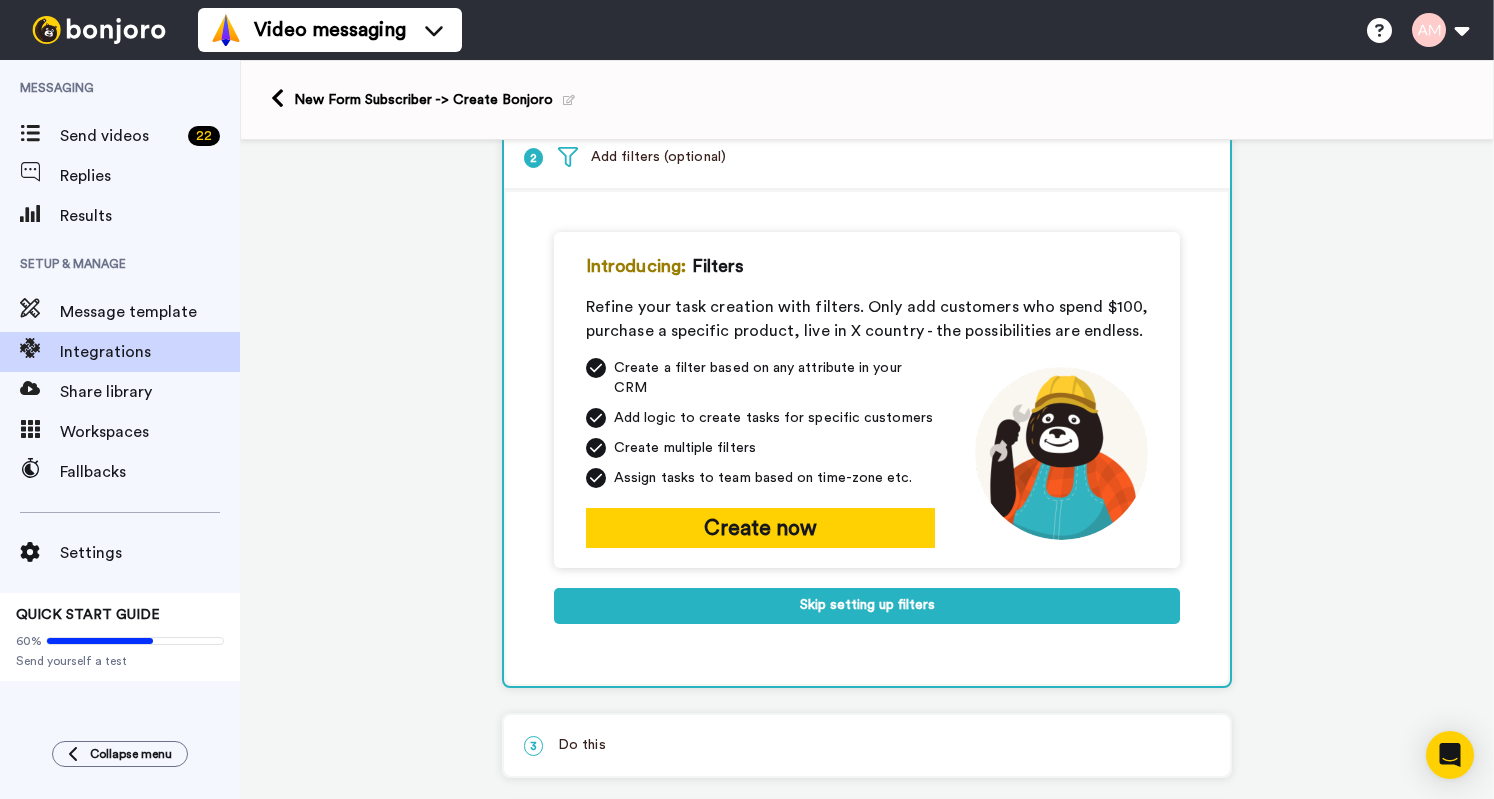 scroll, scrollTop: 126, scrollLeft: 0, axis: vertical 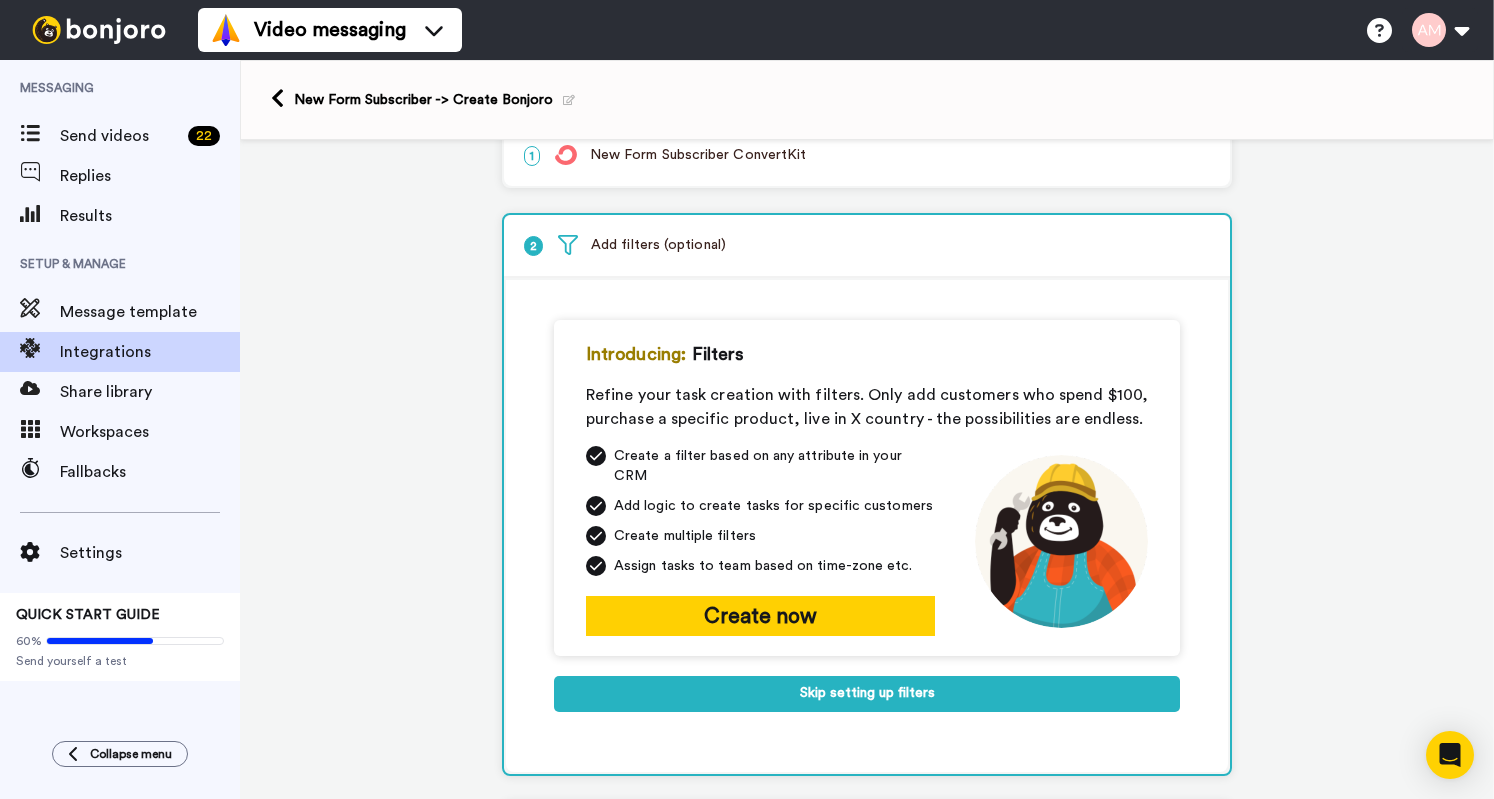 click on "Introducing: Filters Refine your task creation with filters. Only add customers who spend $100, purchase a specific product, live in X country - the possibilities are endless. Create a filter based on any attribute in your CRM Add logic to create tasks for specific customers Create multiple filters Assign tasks to team based on time-zone etc. Create now" at bounding box center (867, 488) 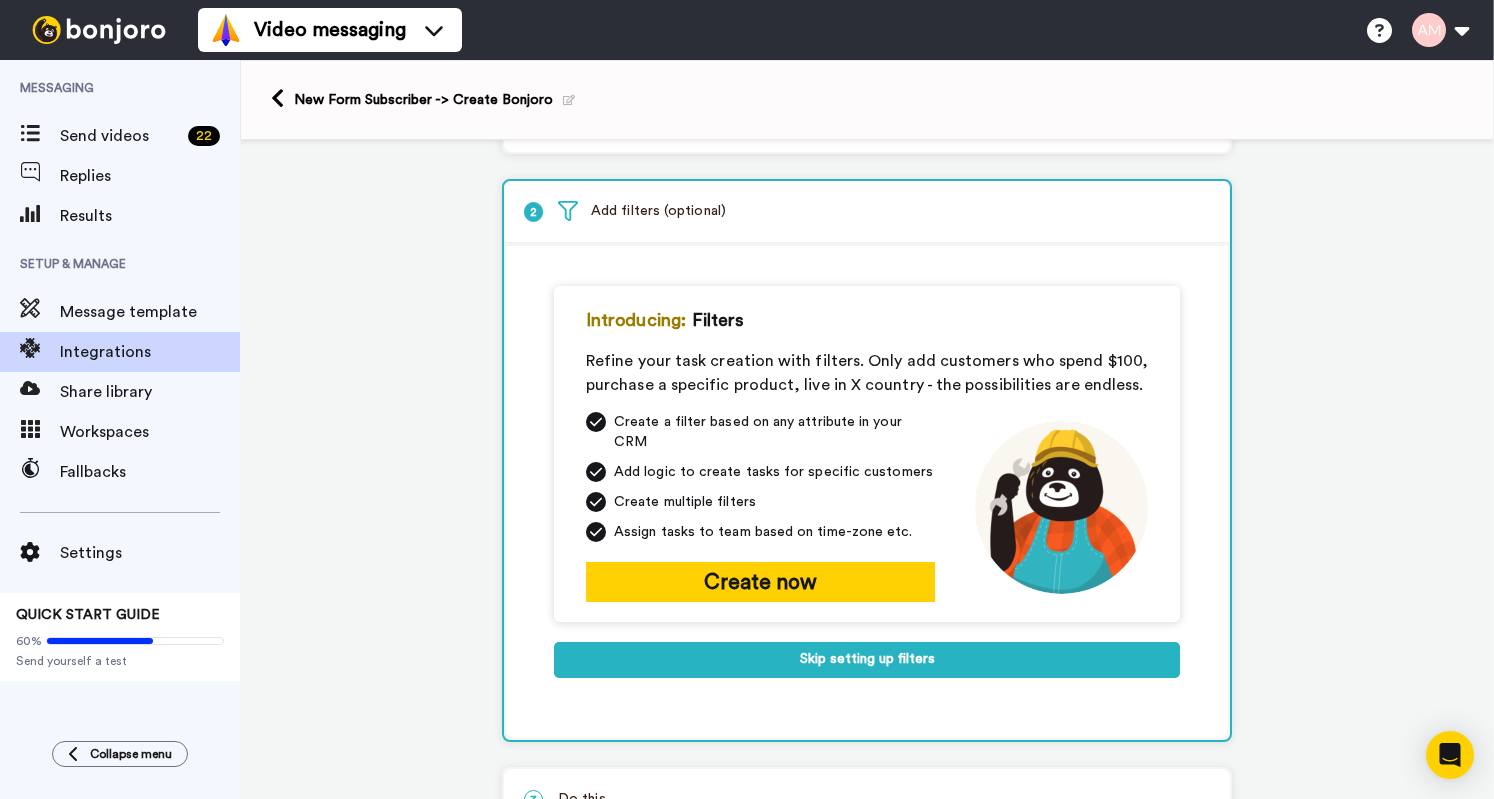 scroll, scrollTop: 78, scrollLeft: 0, axis: vertical 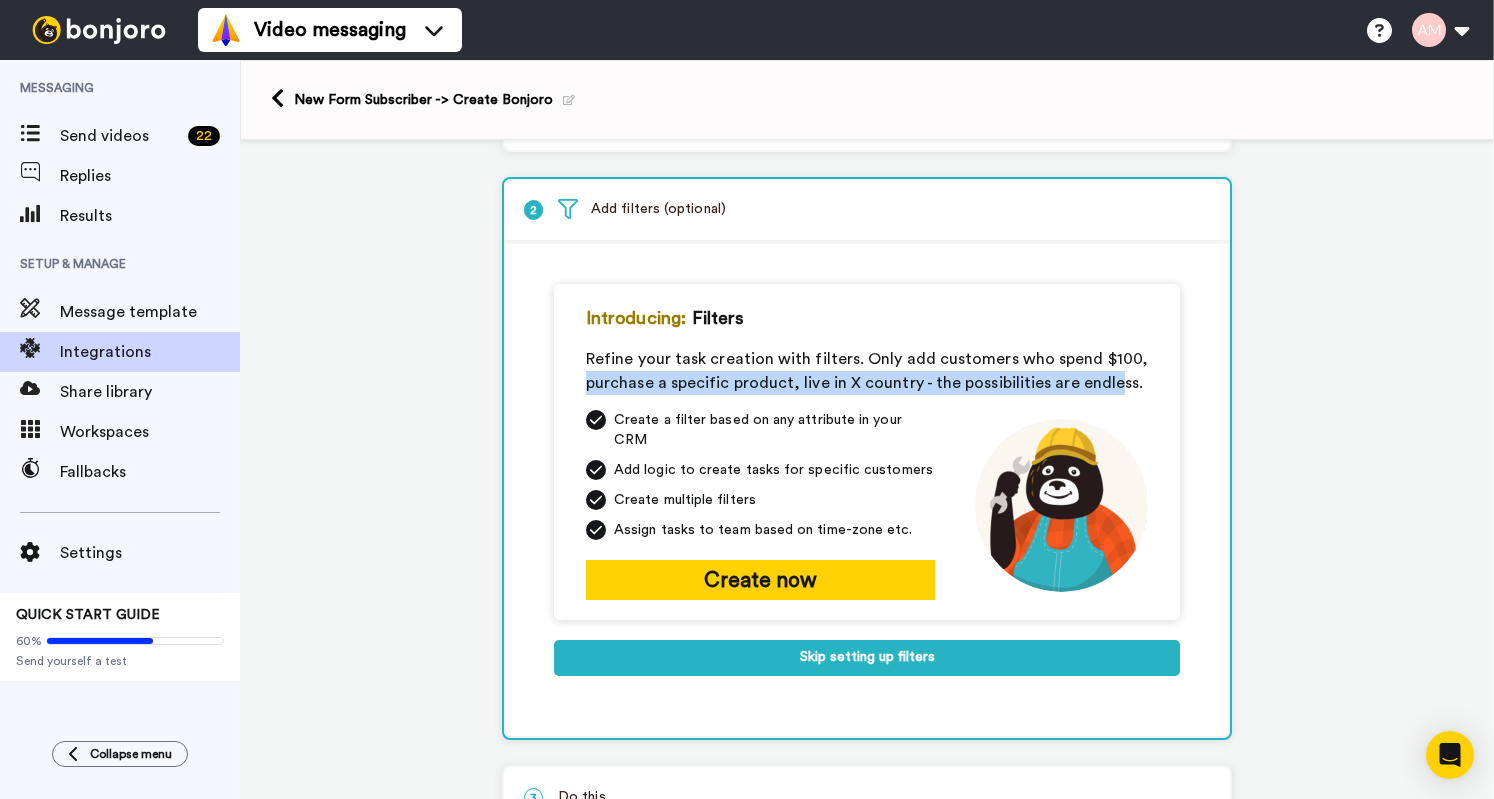 drag, startPoint x: 581, startPoint y: 387, endPoint x: 1106, endPoint y: 385, distance: 525.0038 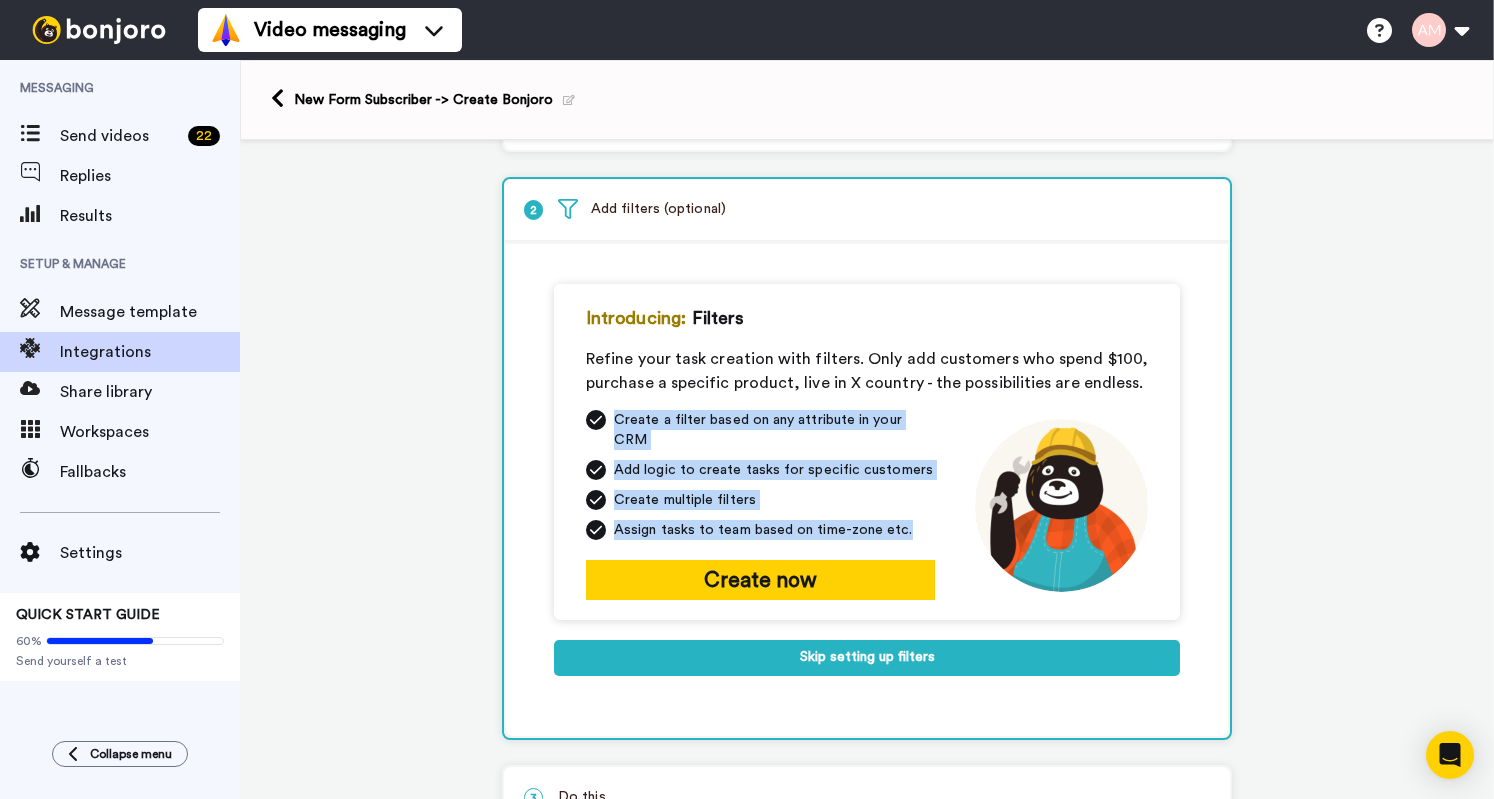 drag, startPoint x: 606, startPoint y: 419, endPoint x: 914, endPoint y: 525, distance: 325.72995 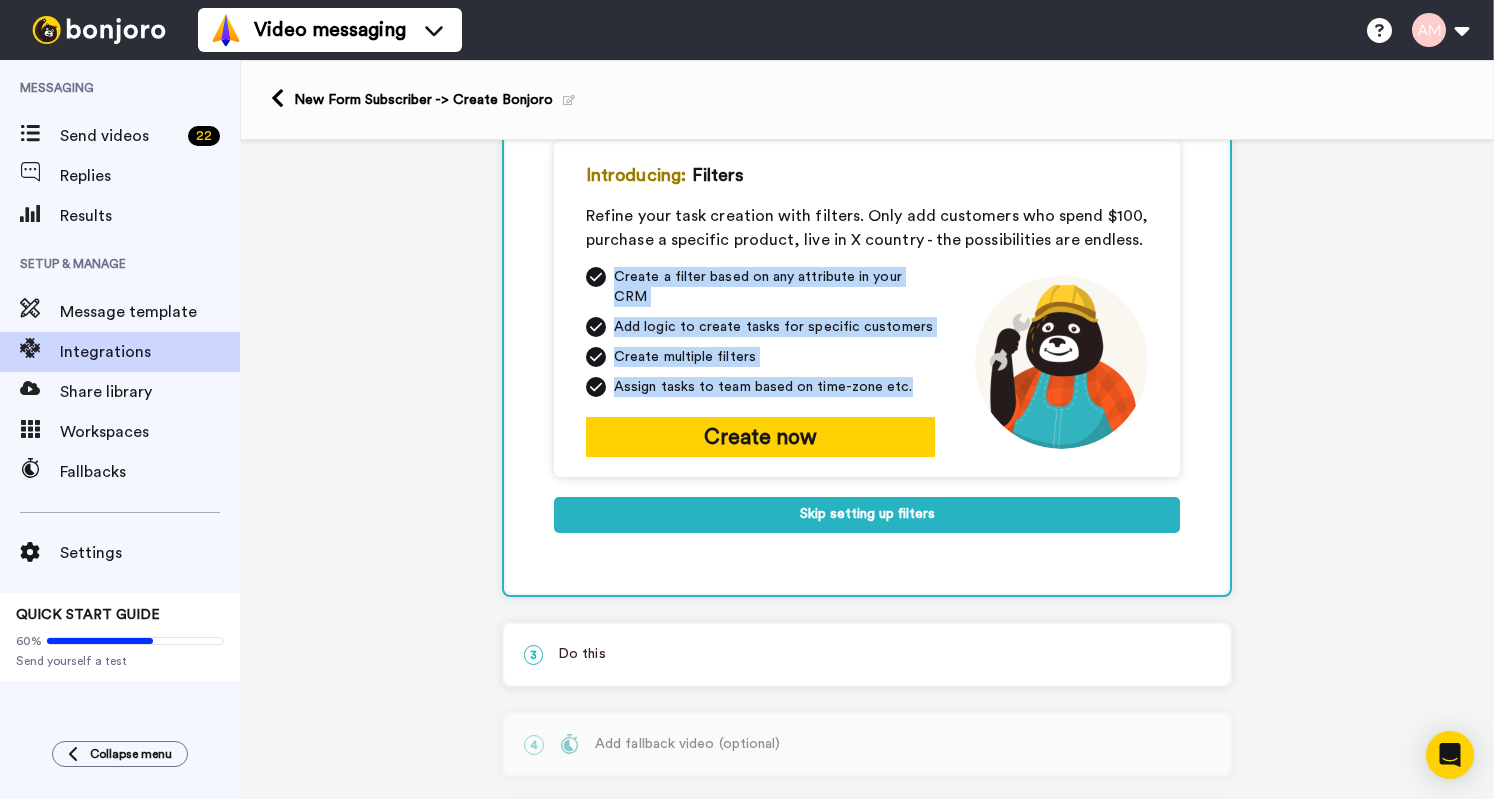 scroll, scrollTop: 219, scrollLeft: 0, axis: vertical 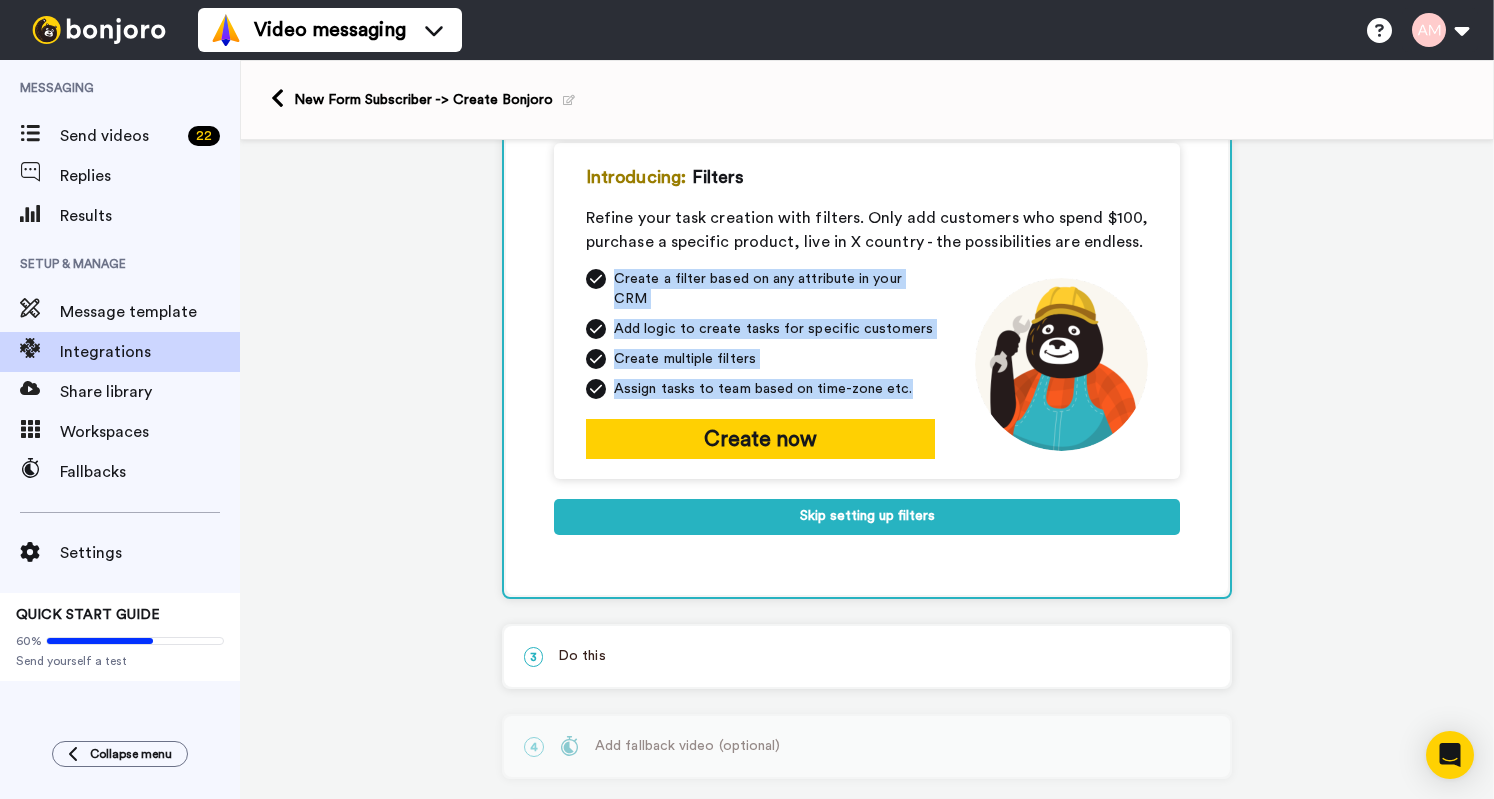 click on "Create multiple filters" at bounding box center (760, 359) 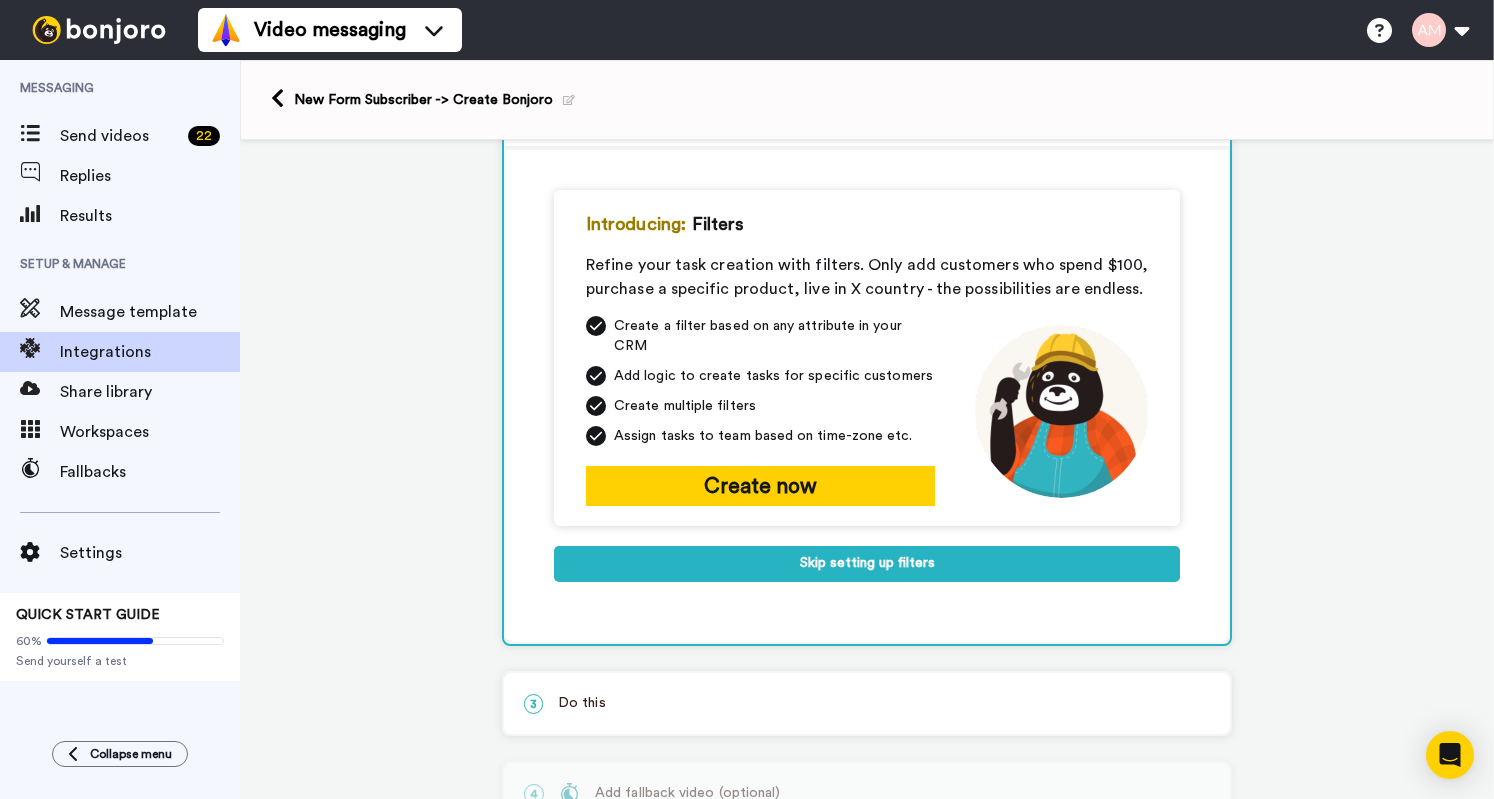 scroll, scrollTop: 177, scrollLeft: 0, axis: vertical 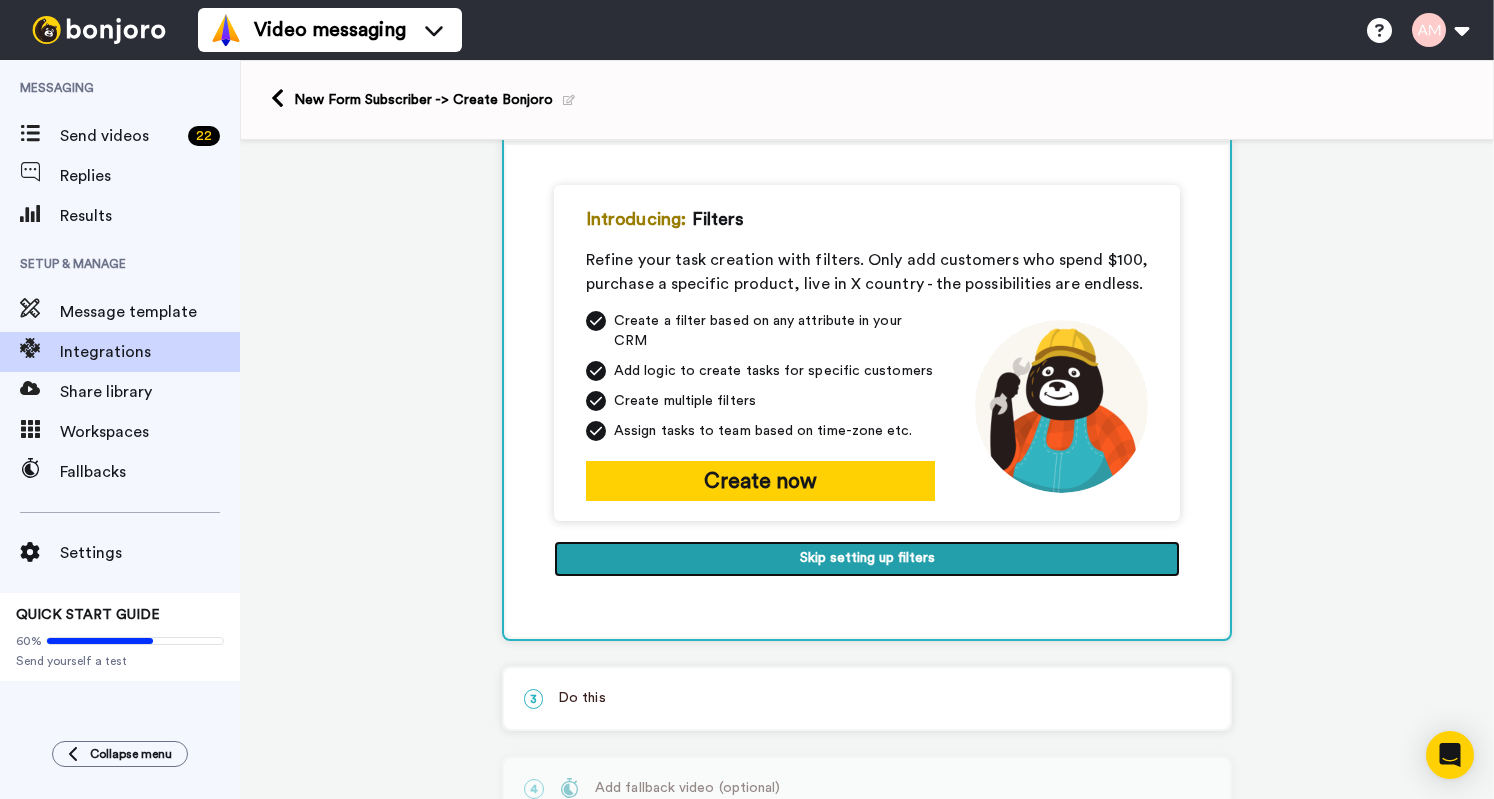click on "Skip setting up filters" at bounding box center (867, 559) 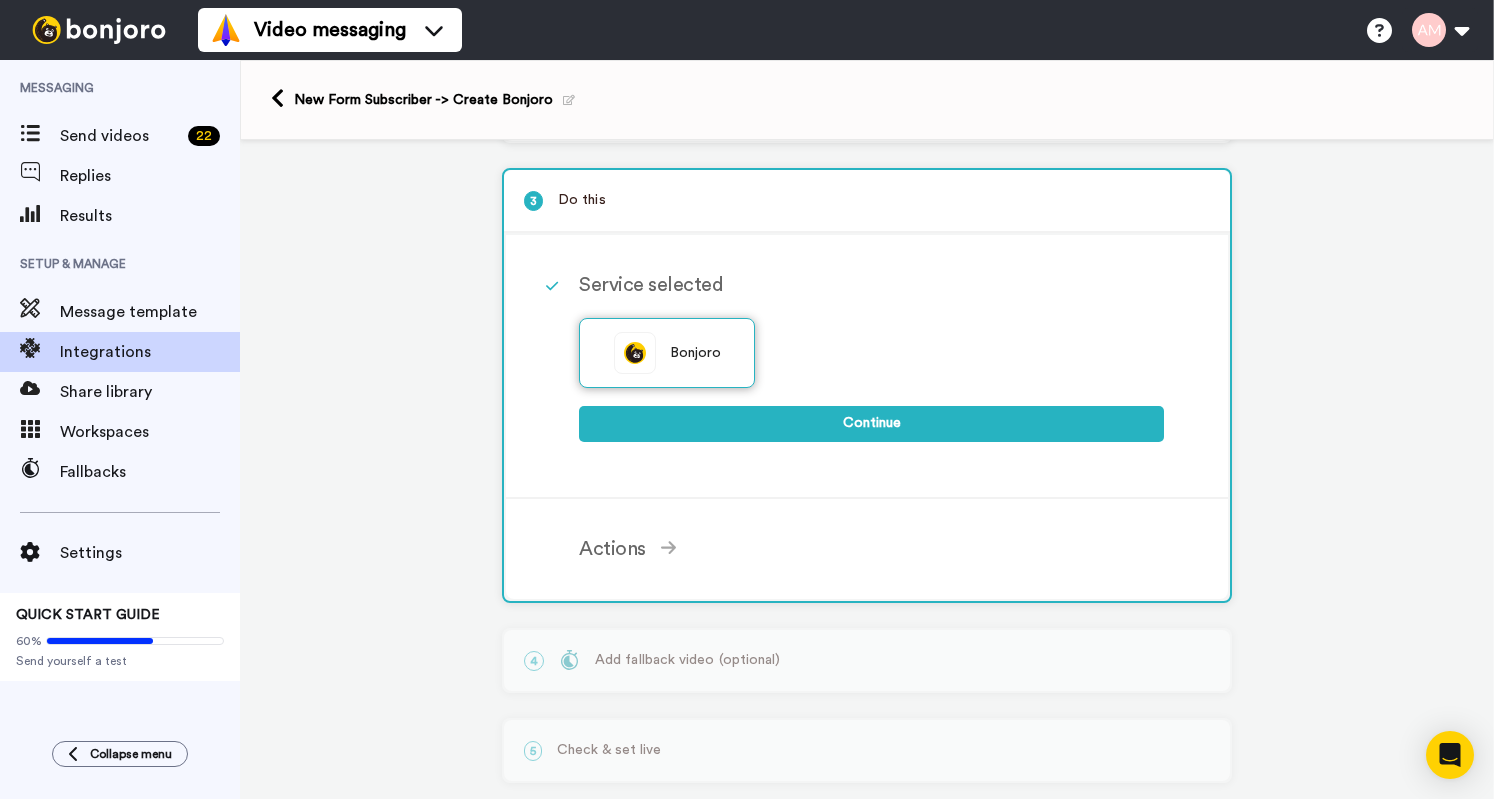 click on "Bonjoro" at bounding box center (667, 353) 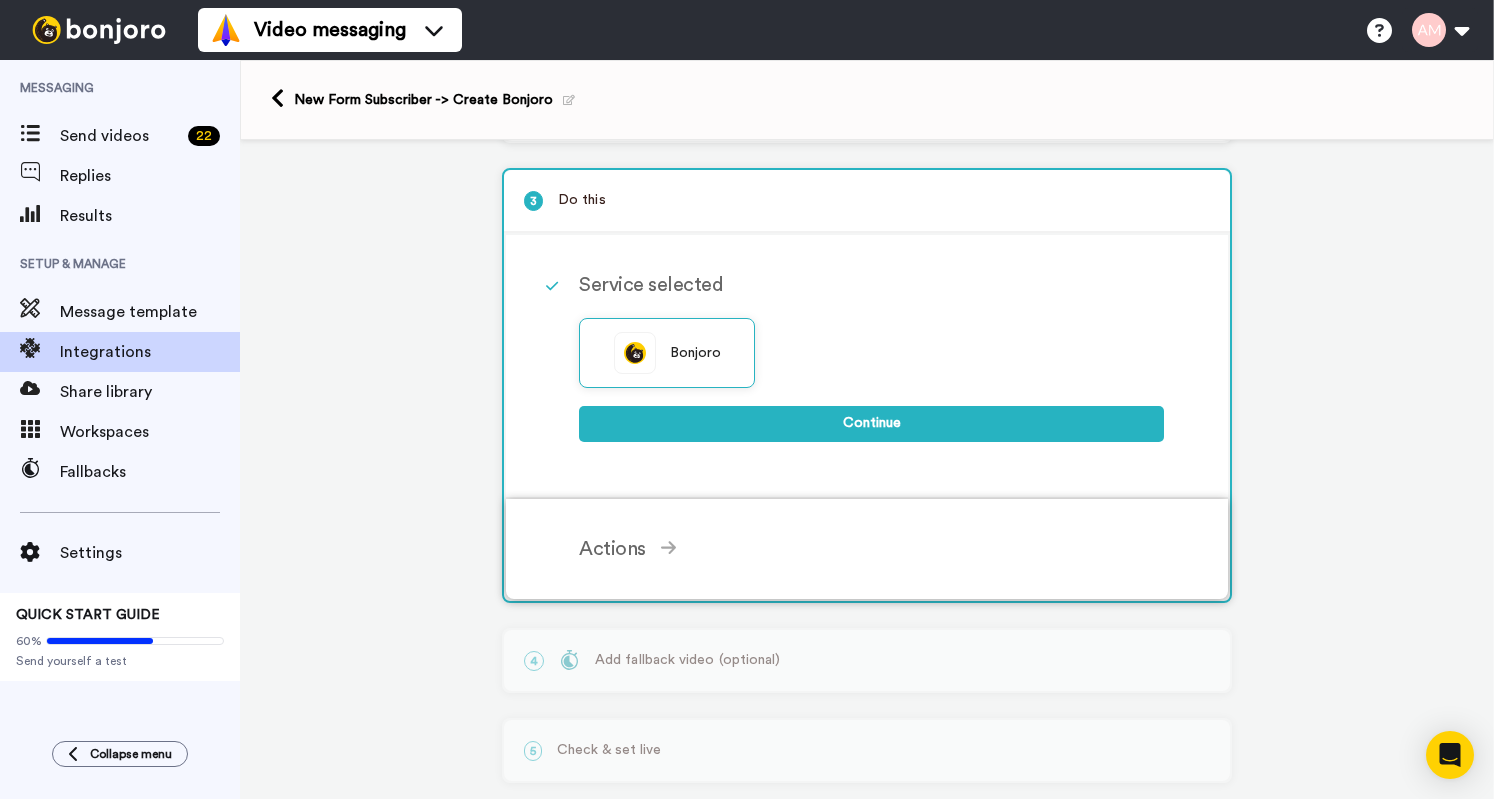 click on "Actions" at bounding box center (871, 549) 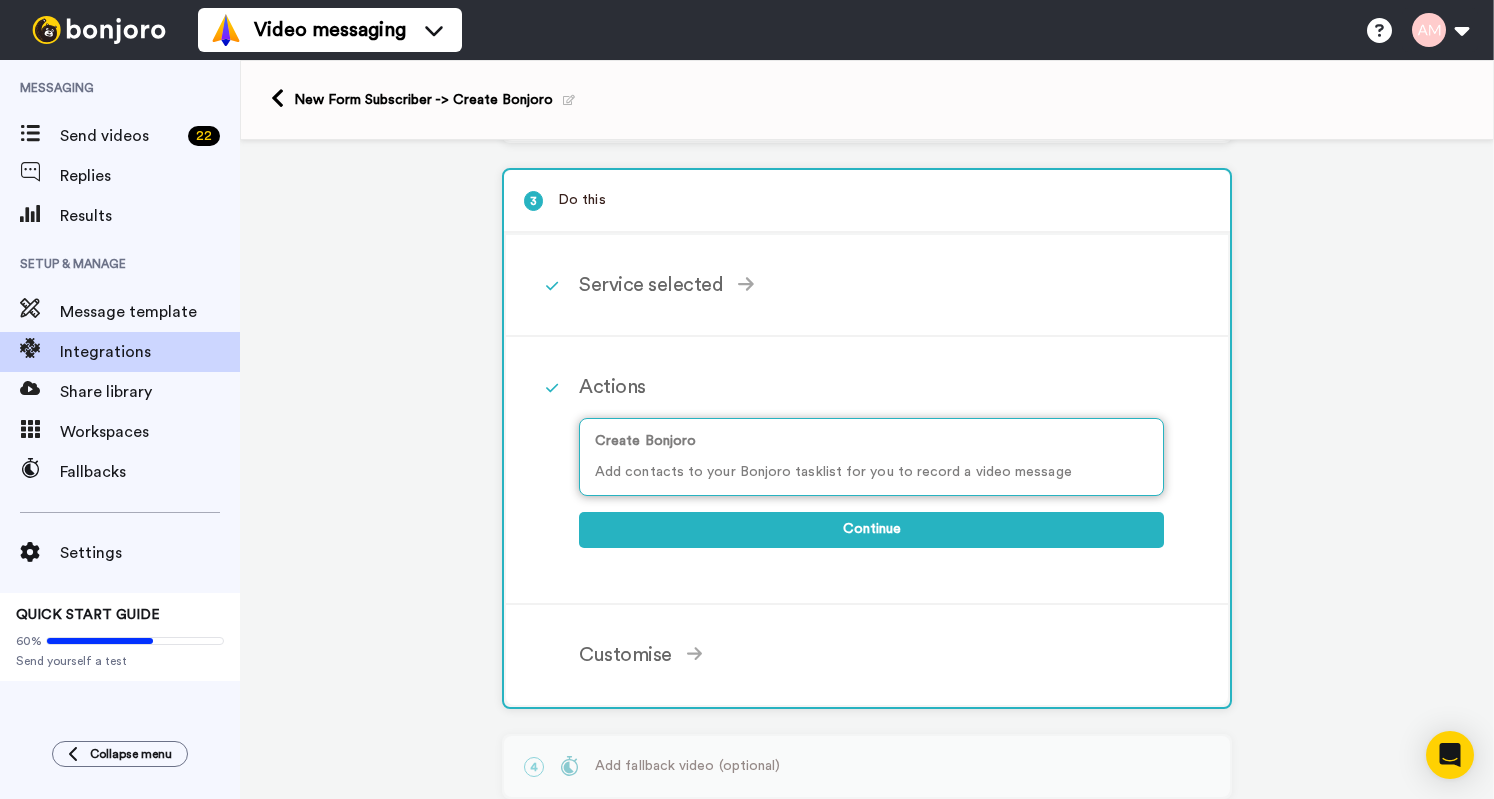 click on "Add contacts to your Bonjoro tasklist for you to record a video message" at bounding box center [871, 472] 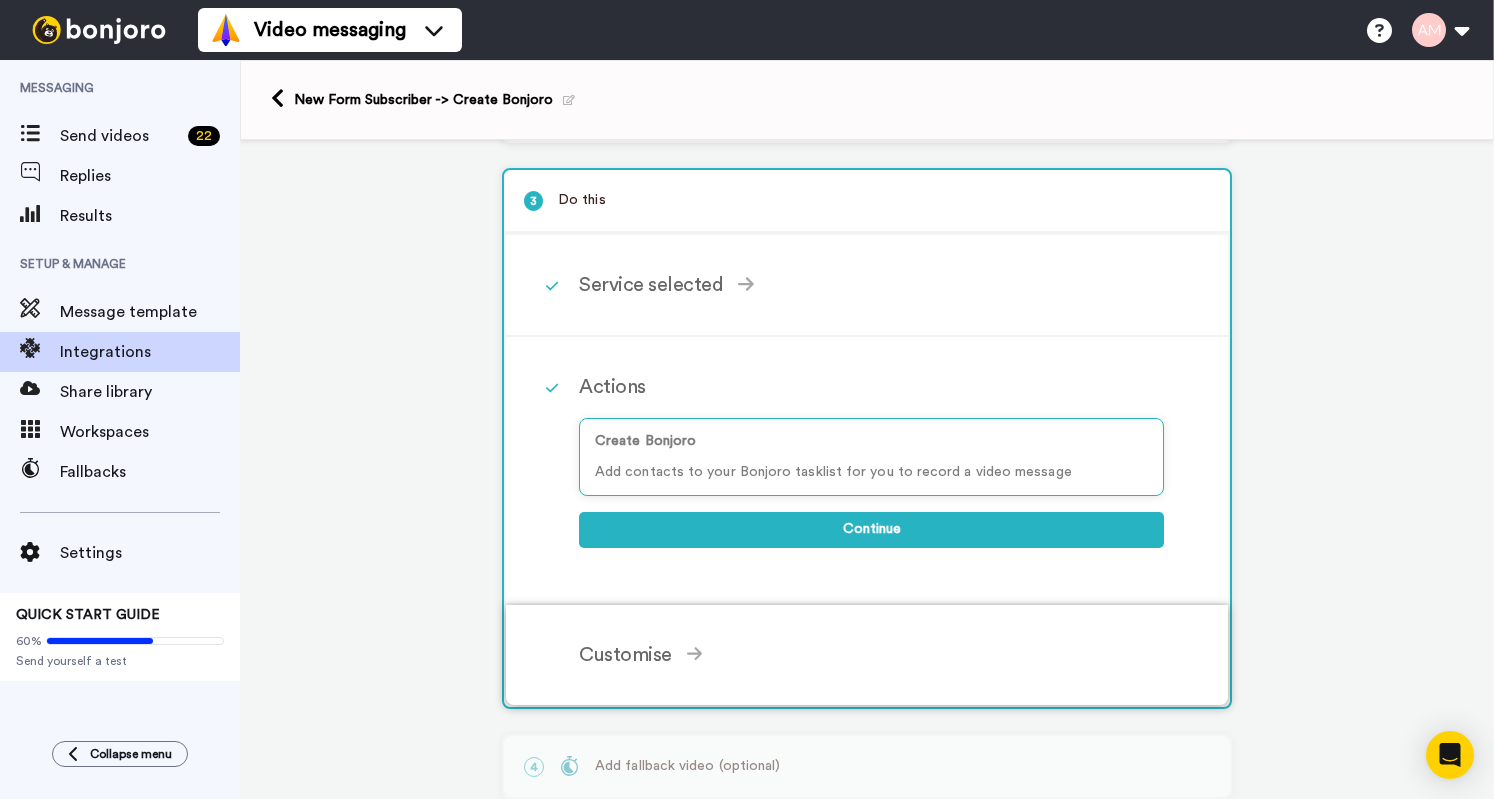 click on "Customise" at bounding box center (871, 655) 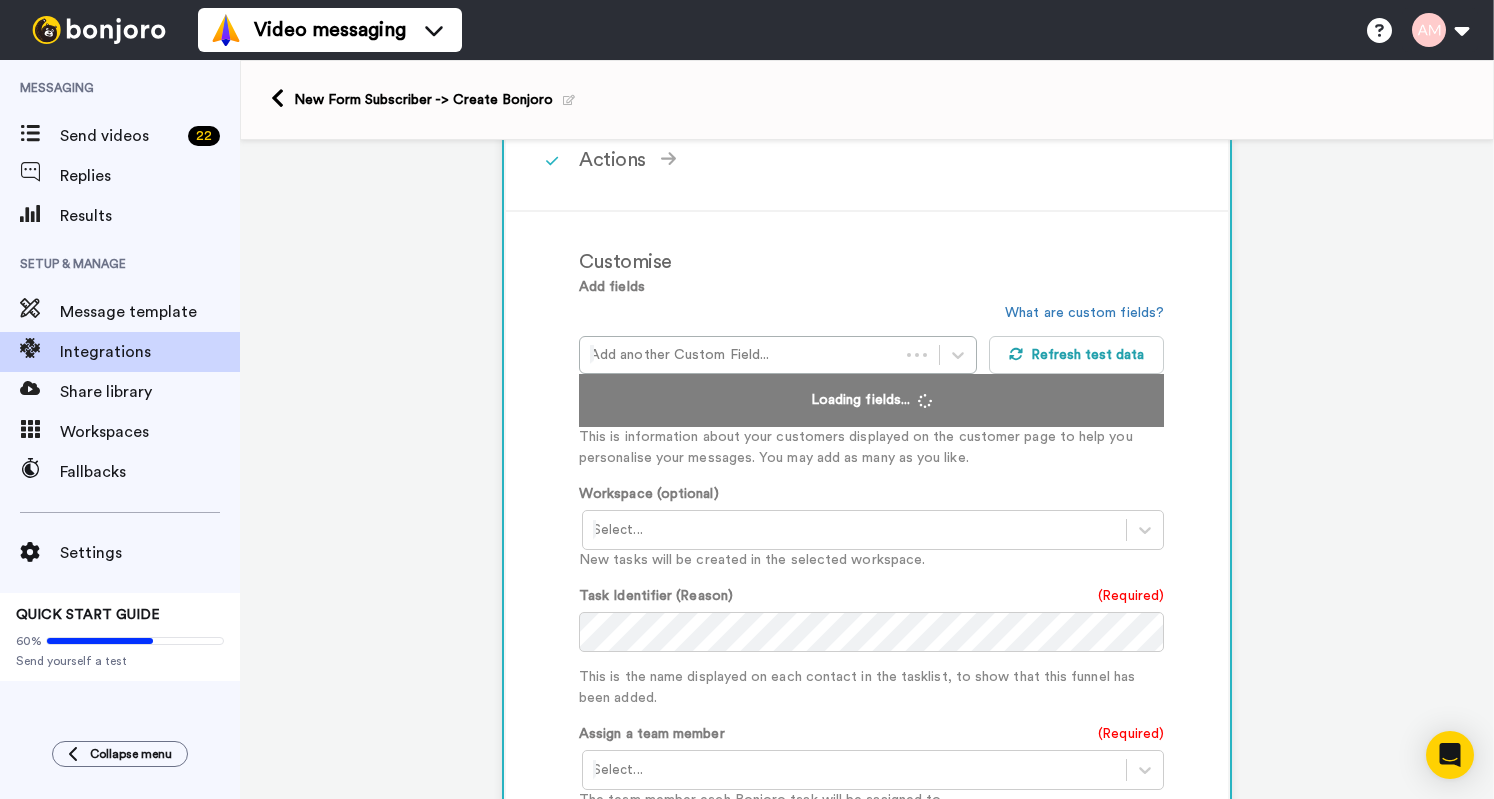 scroll, scrollTop: 412, scrollLeft: 0, axis: vertical 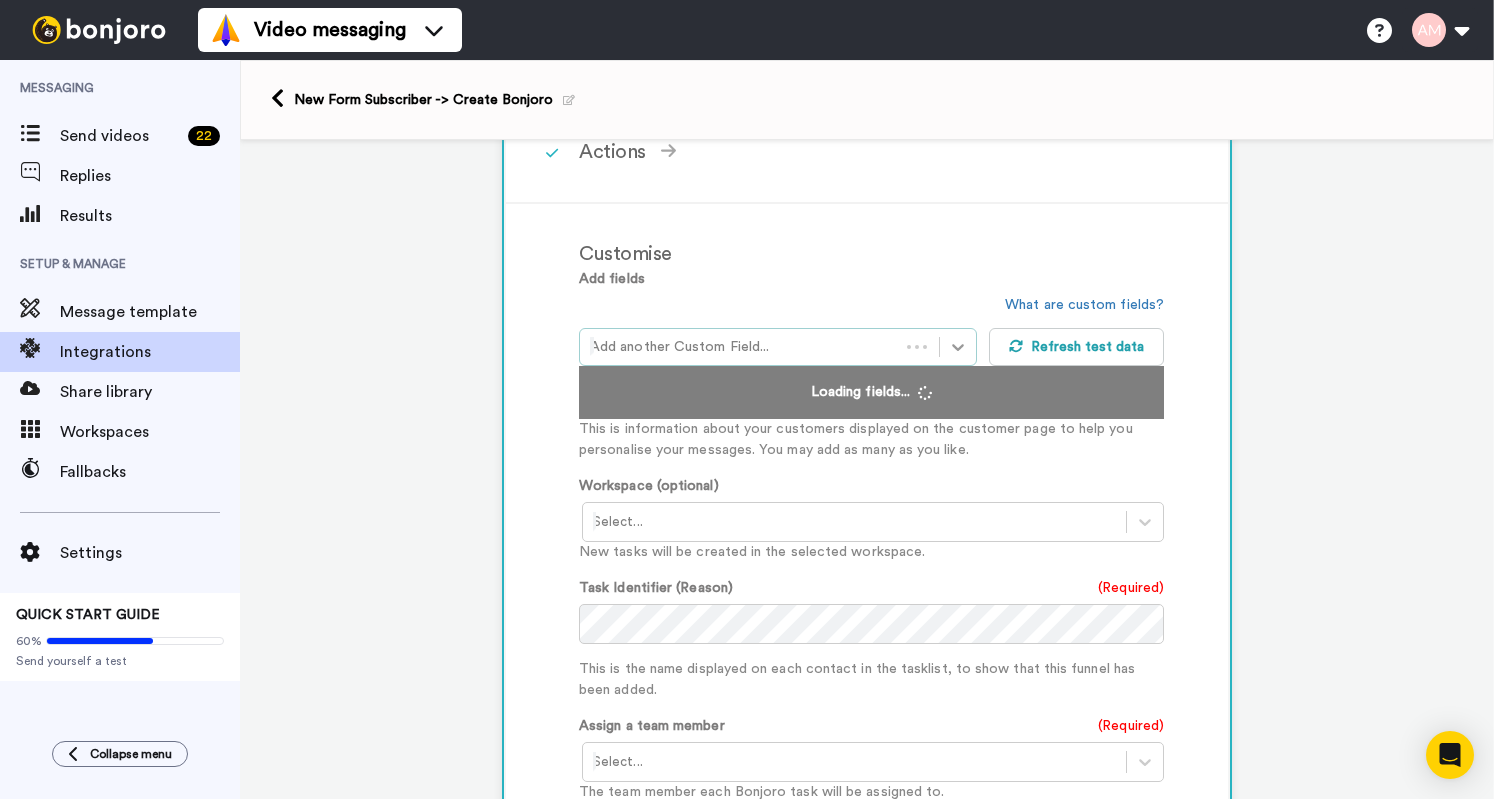 click 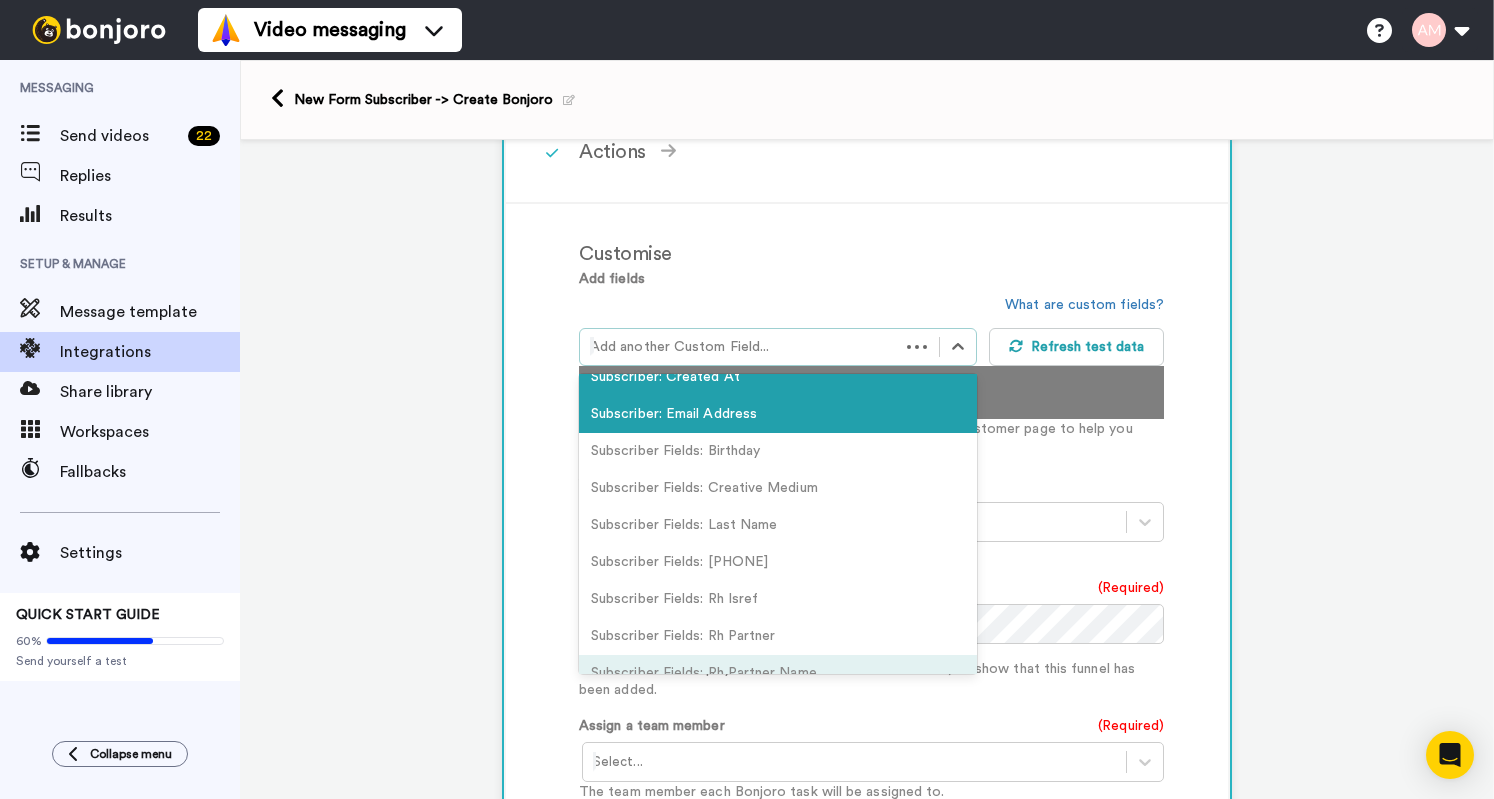 scroll, scrollTop: 0, scrollLeft: 0, axis: both 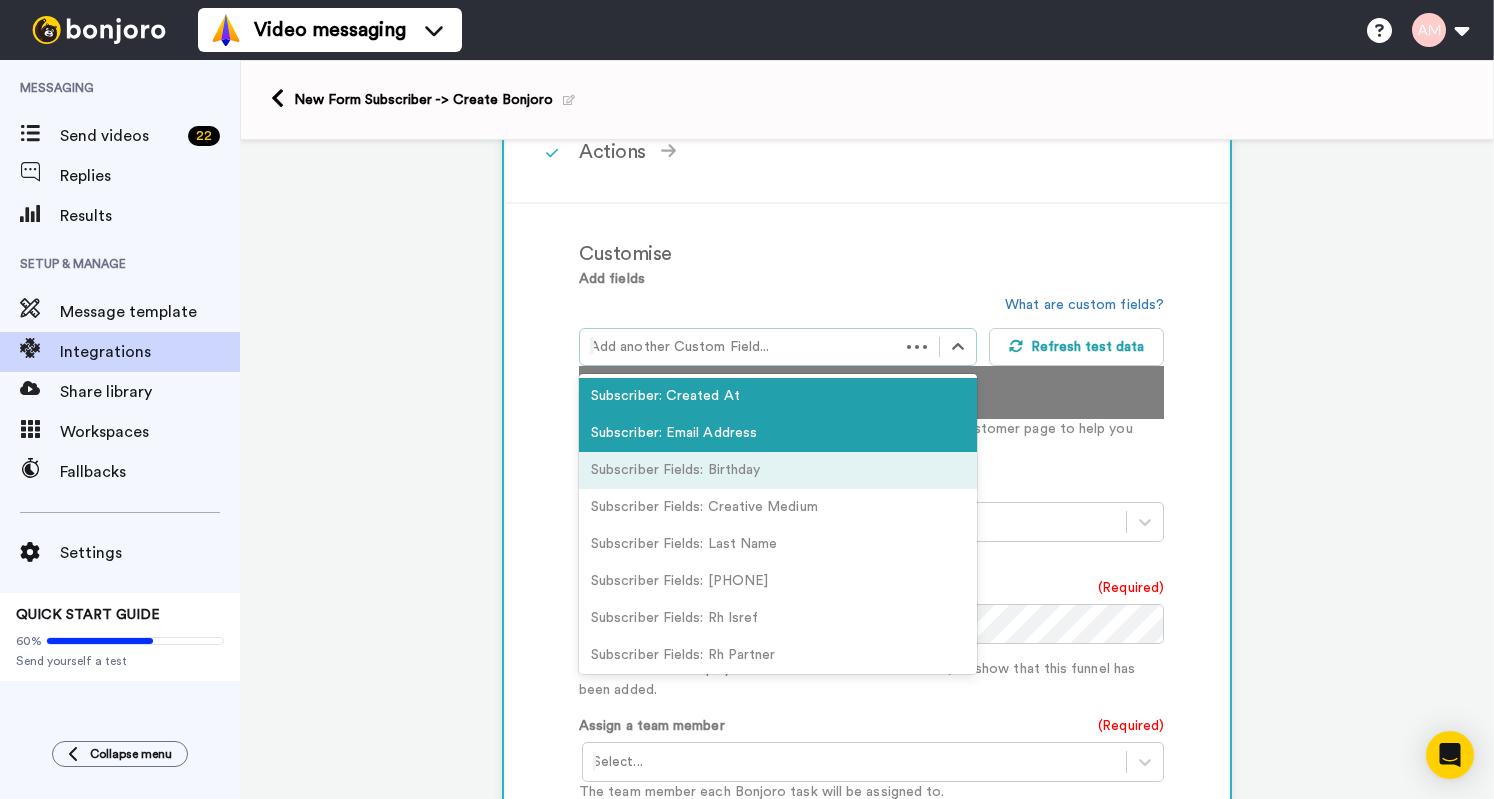 click on "Subscriber Fields: Birthday" at bounding box center (778, 470) 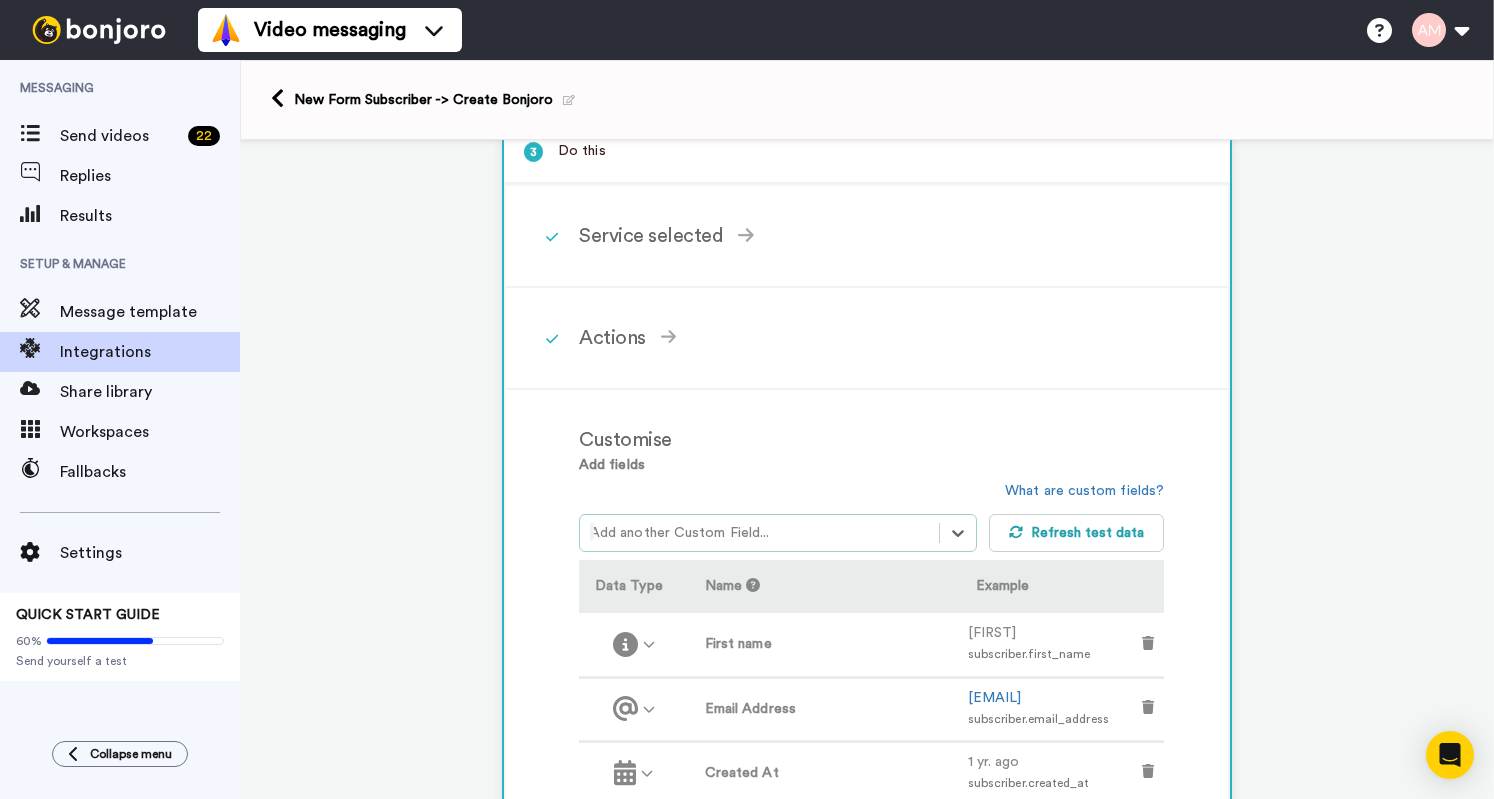 scroll, scrollTop: 222, scrollLeft: 0, axis: vertical 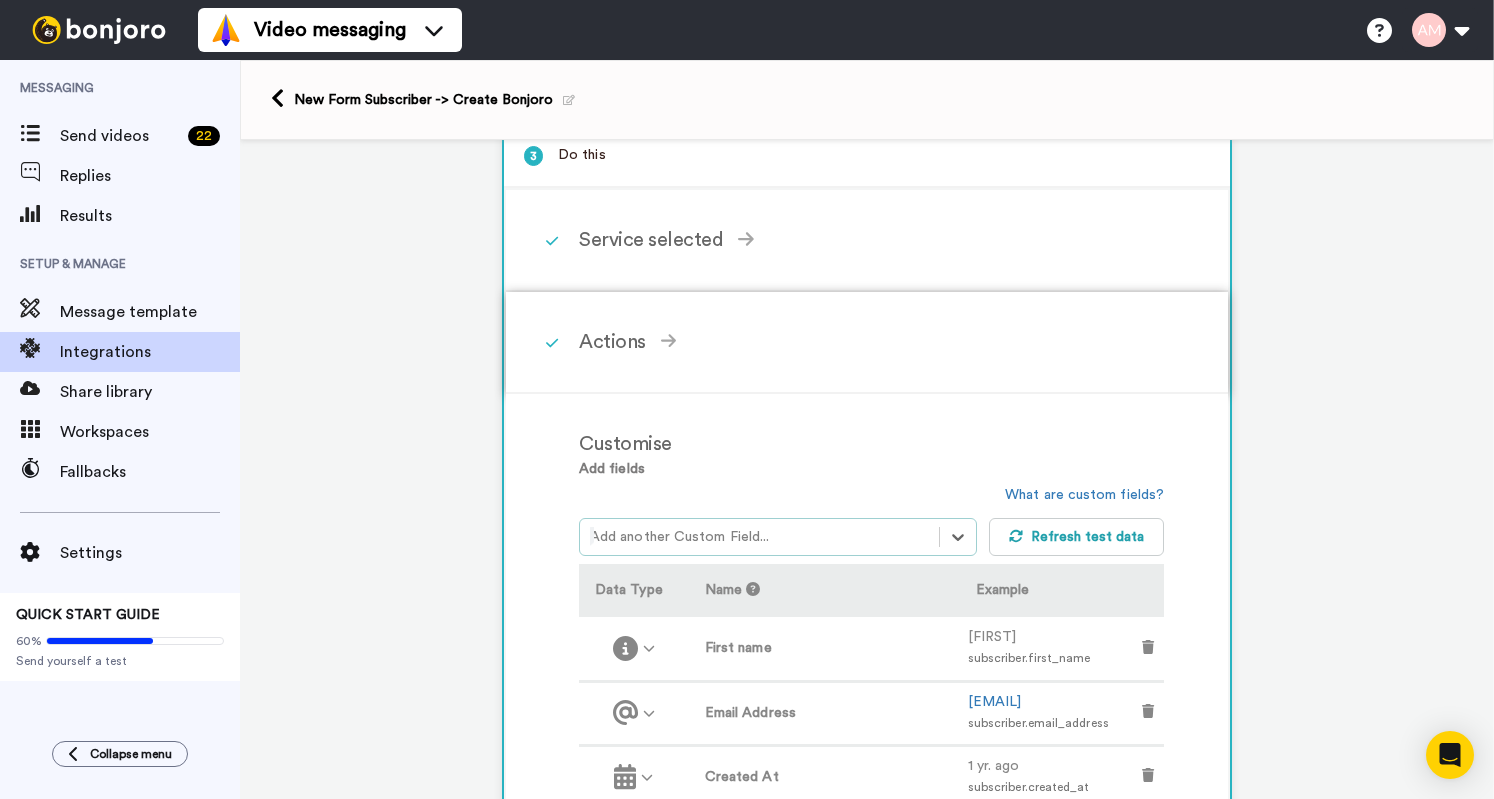 click on "Actions" at bounding box center (871, 342) 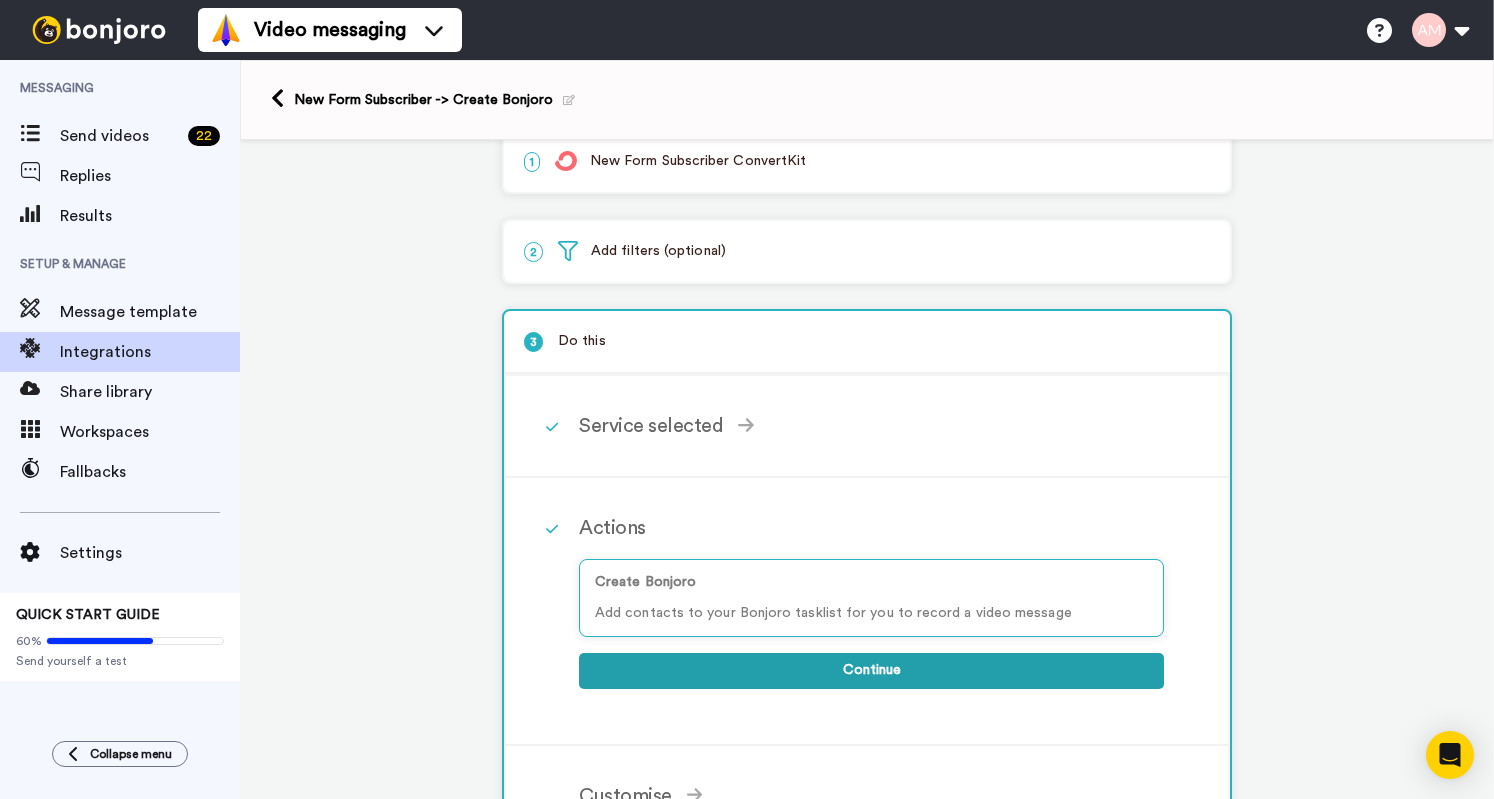 scroll, scrollTop: 316, scrollLeft: 0, axis: vertical 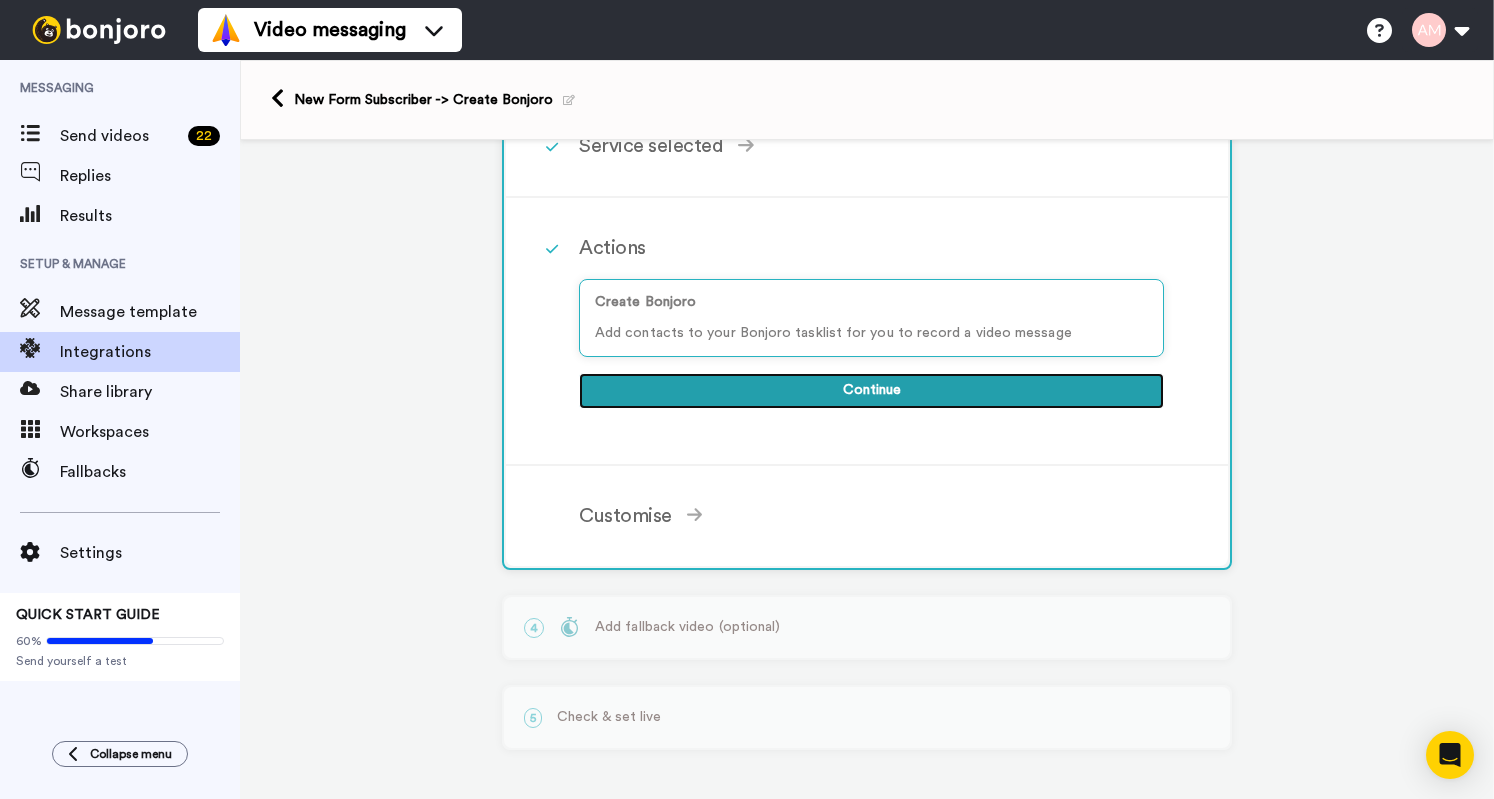 click on "Continue" at bounding box center [871, 391] 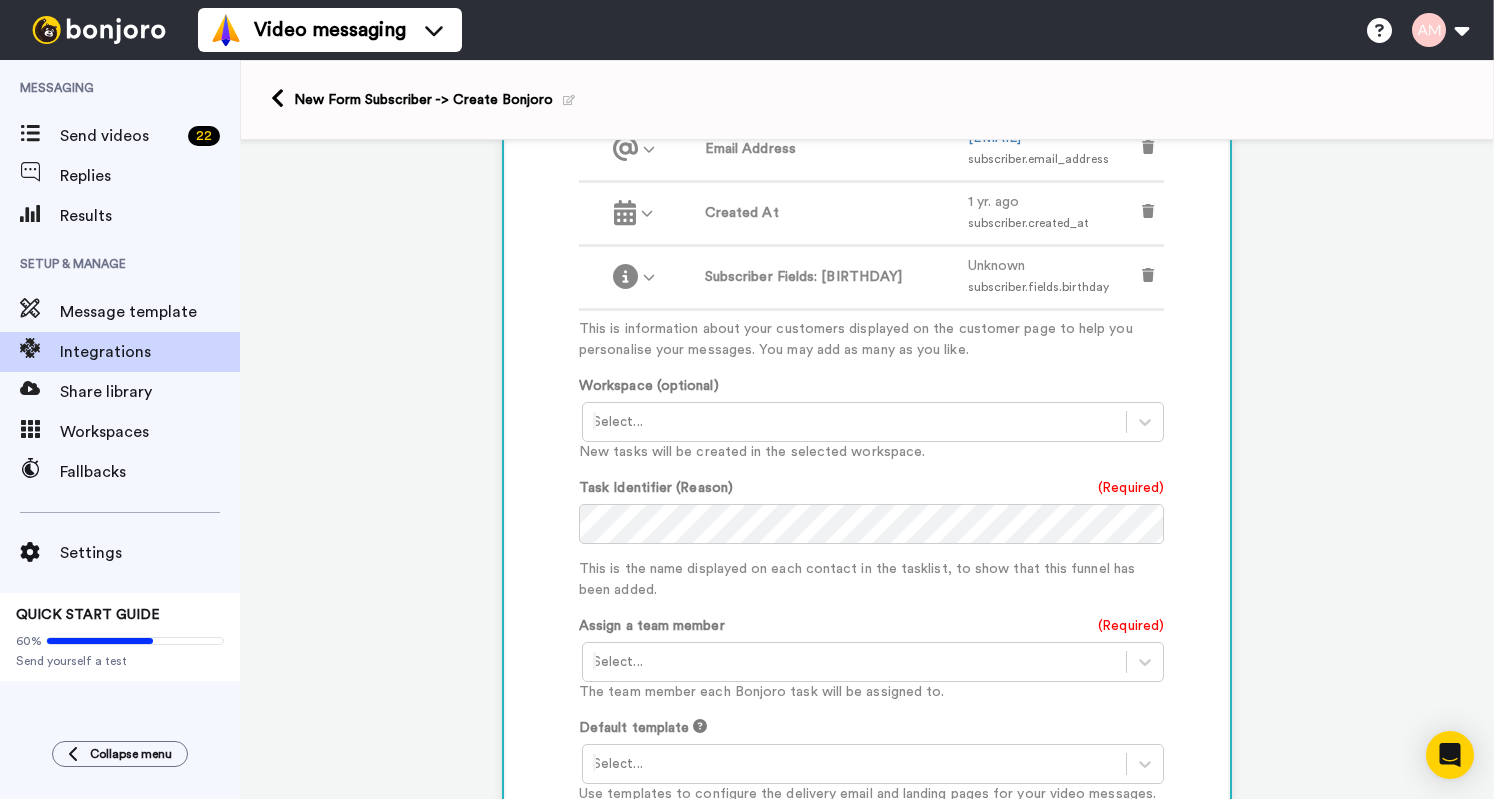 scroll, scrollTop: 773, scrollLeft: 0, axis: vertical 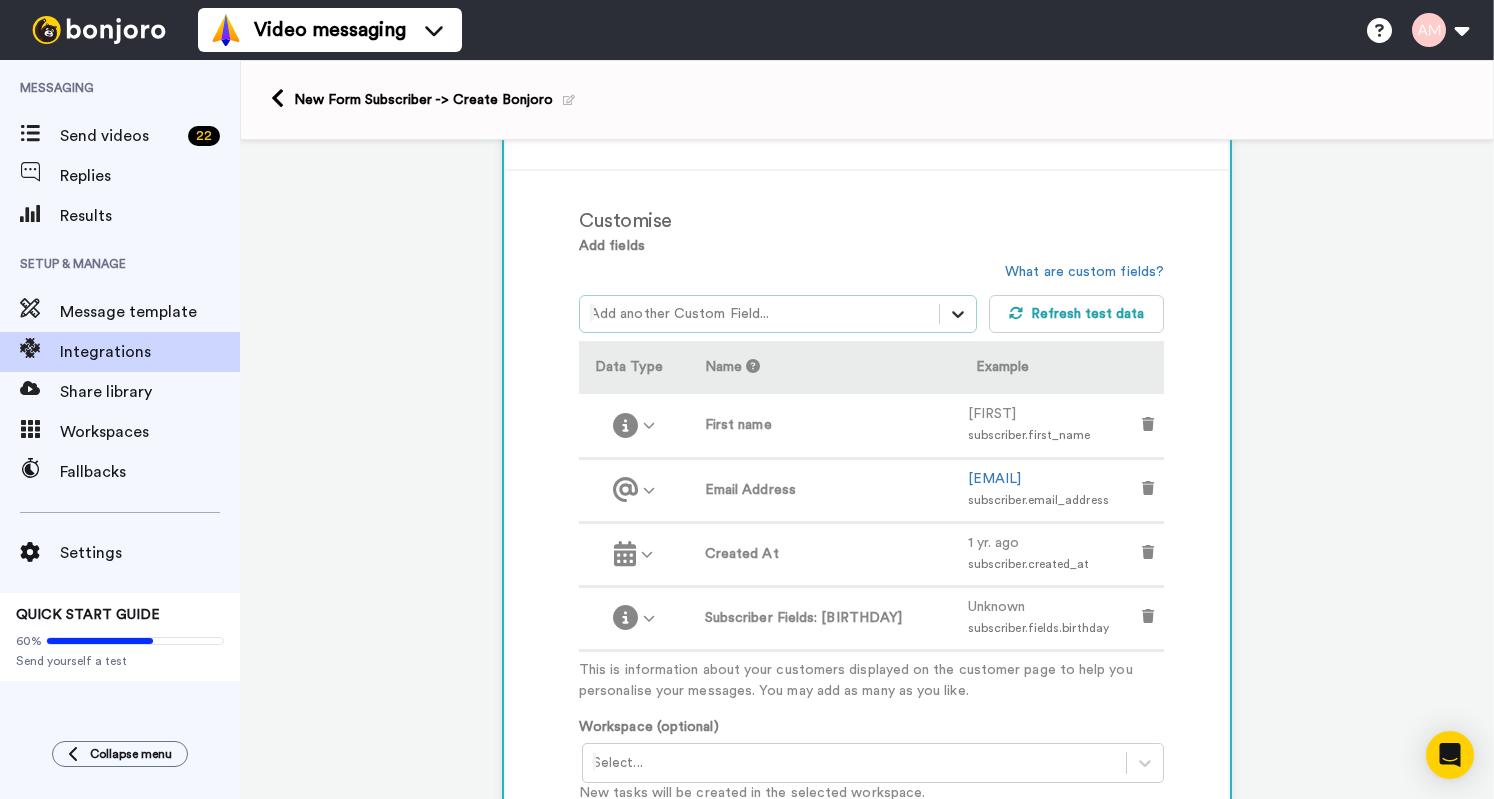 click 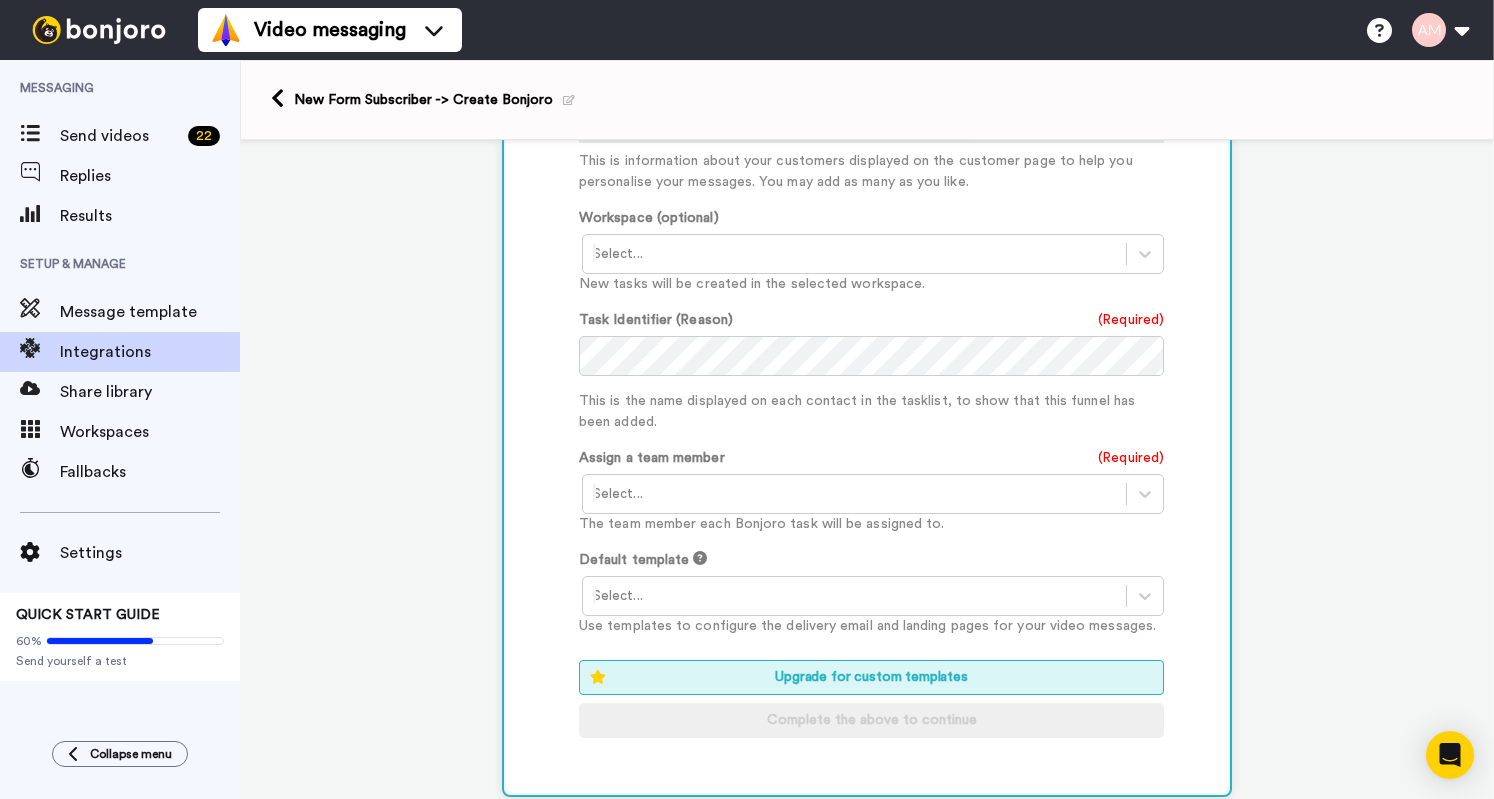 scroll, scrollTop: 942, scrollLeft: 0, axis: vertical 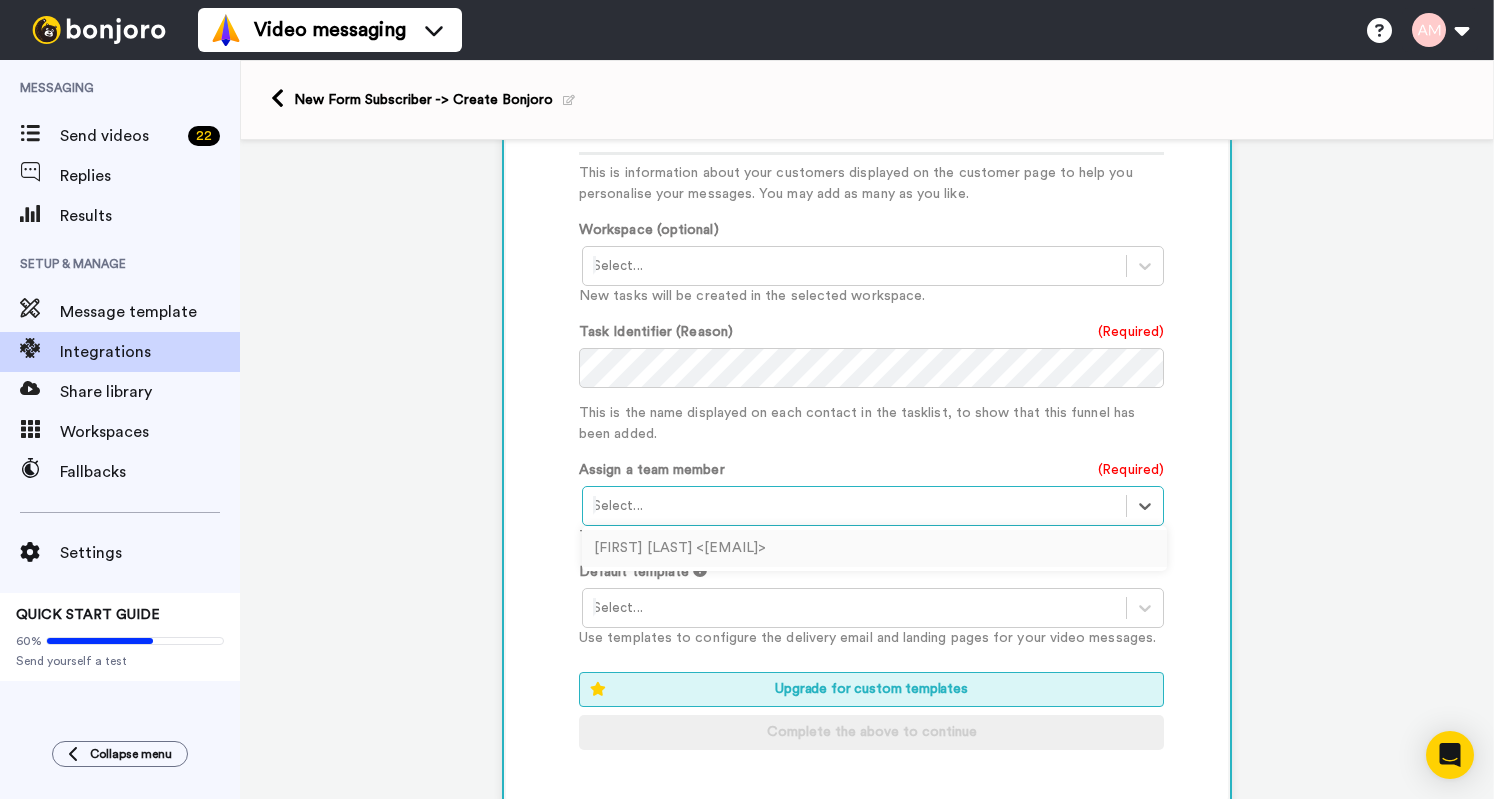 click at bounding box center (854, 506) 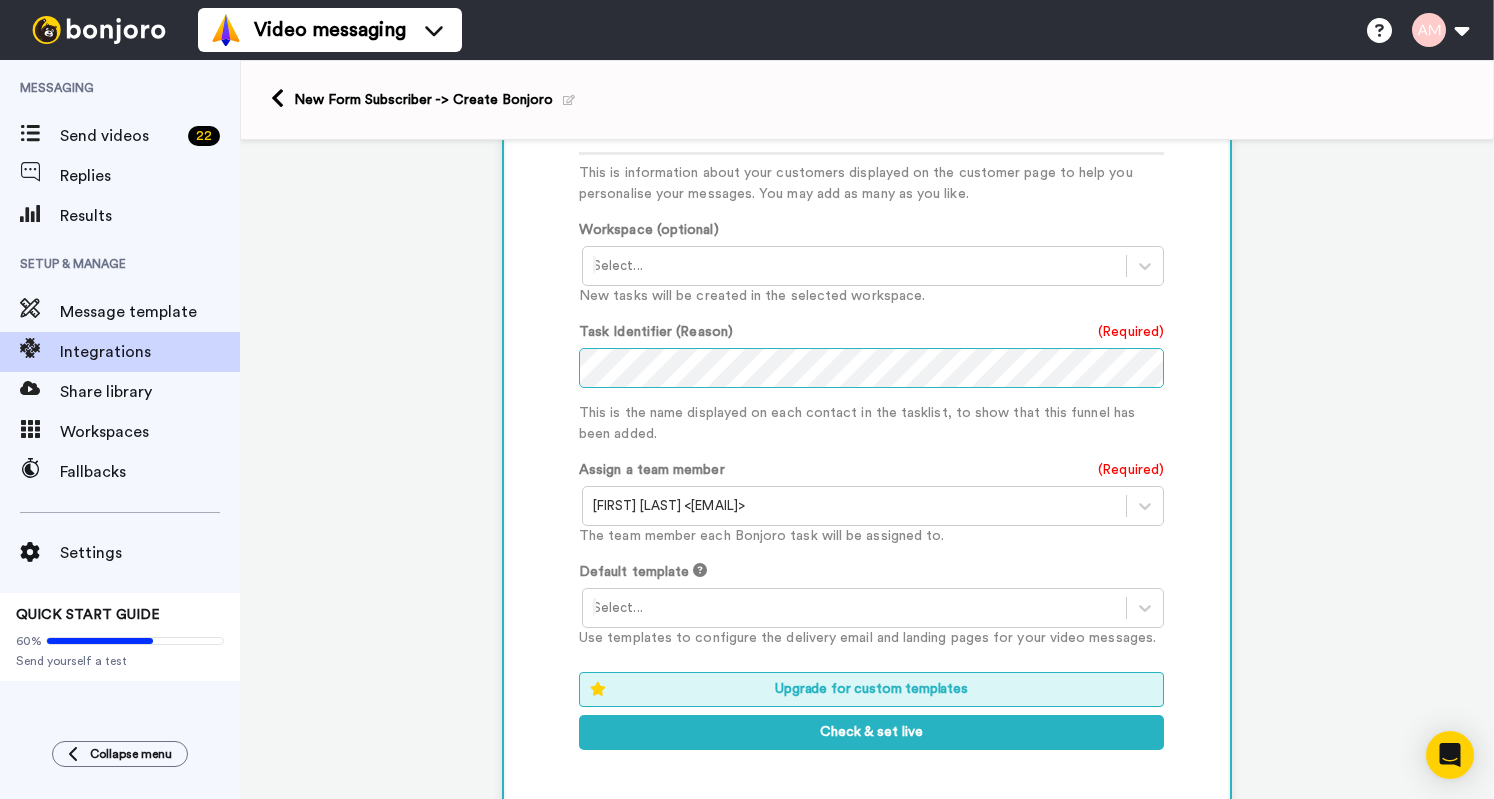 scroll, scrollTop: 1062, scrollLeft: 0, axis: vertical 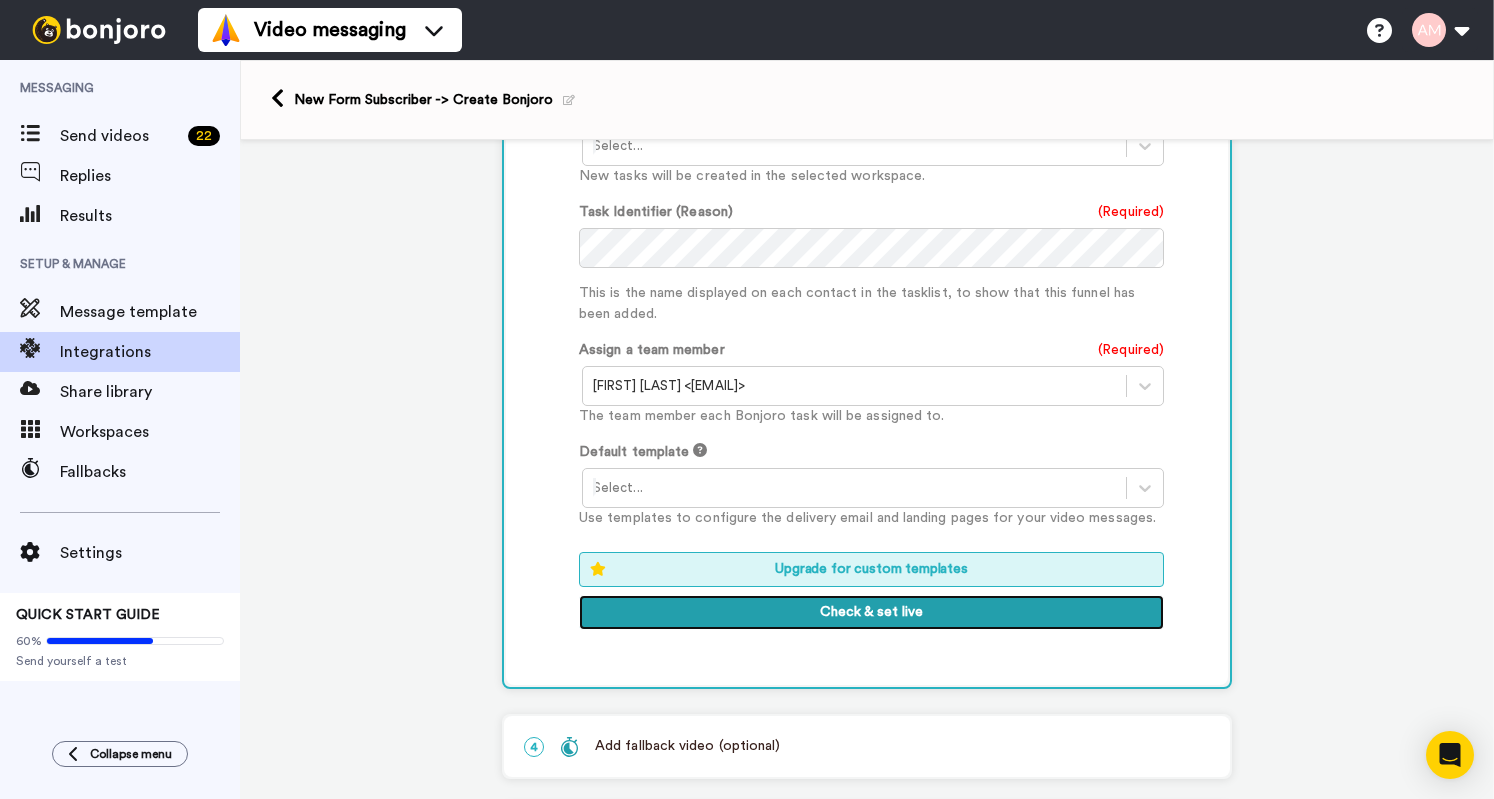 click on "Check & set live" at bounding box center (871, 613) 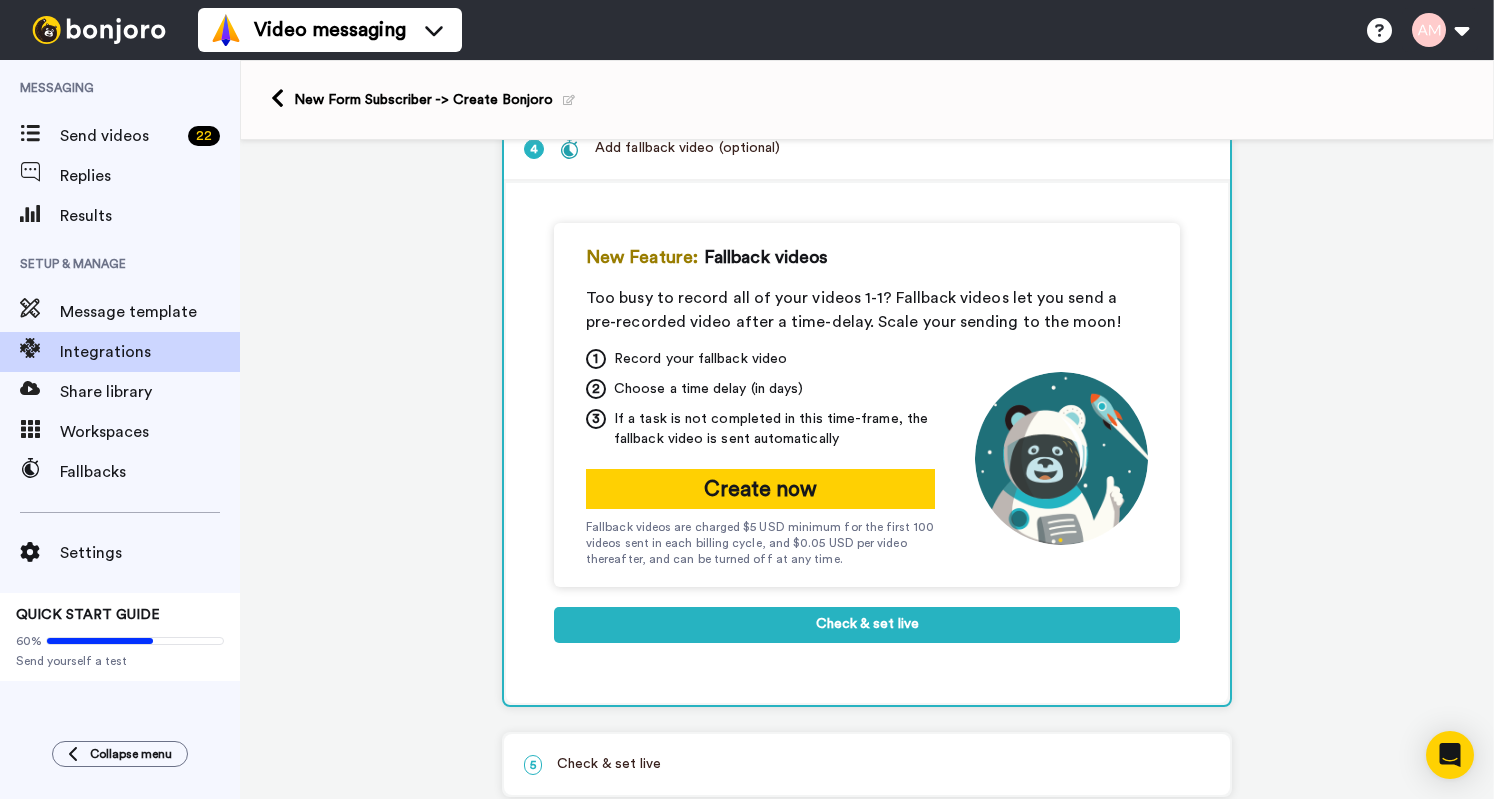 scroll, scrollTop: 320, scrollLeft: 0, axis: vertical 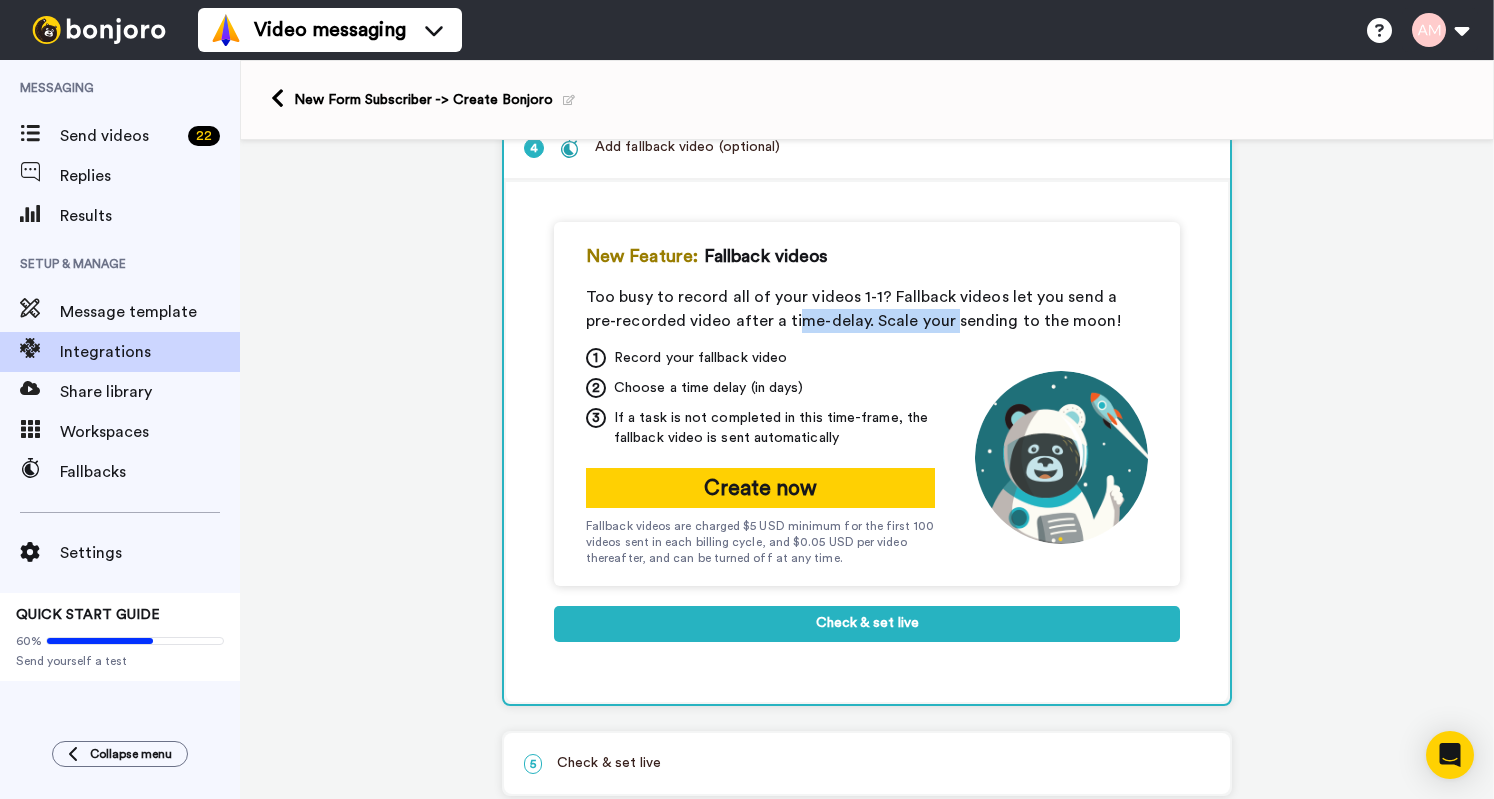 drag, startPoint x: 752, startPoint y: 317, endPoint x: 908, endPoint y: 315, distance: 156.01282 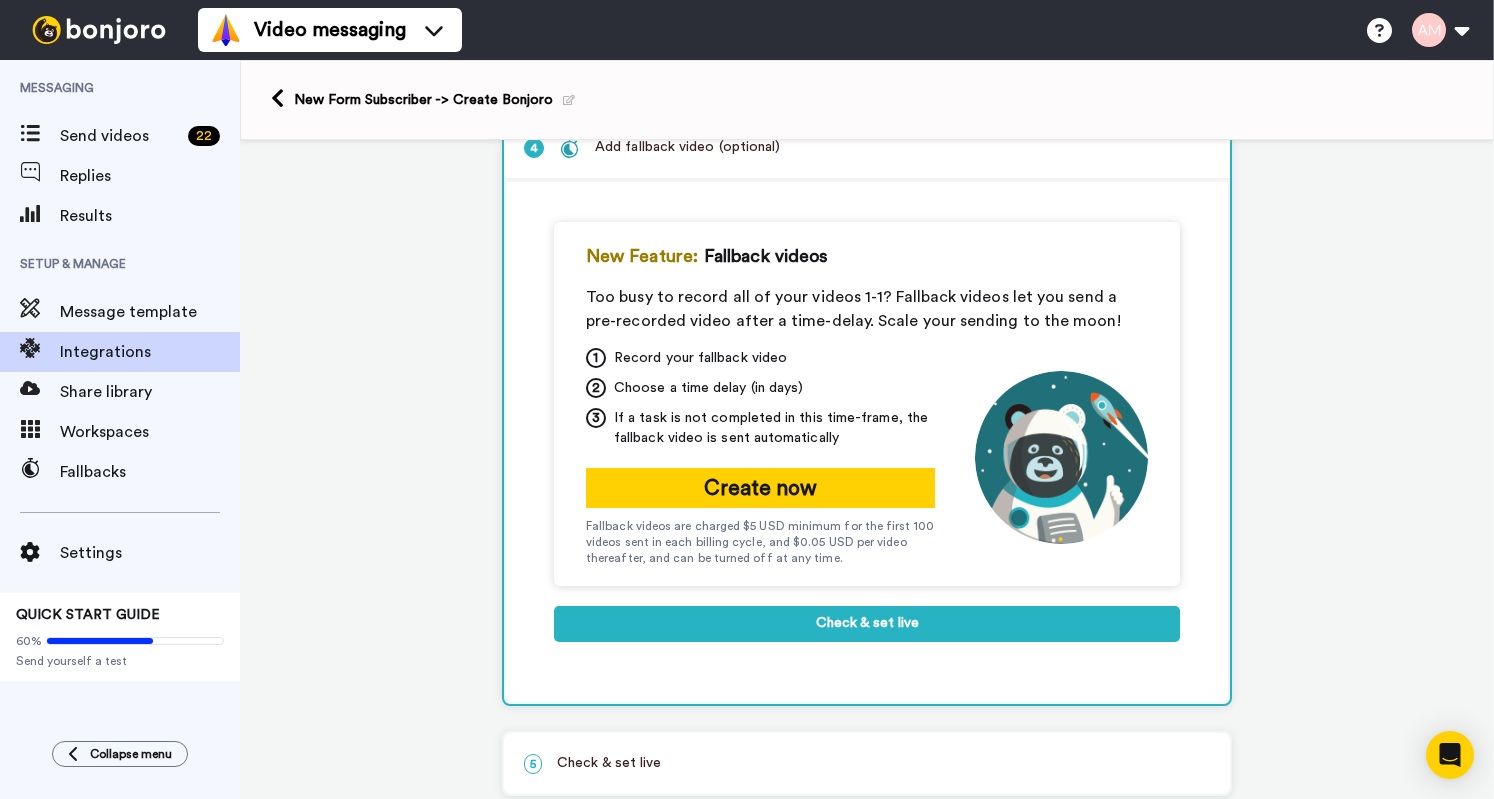 click on "1 Record your fallback video 2 Choose a time delay (in days) 3 If a task is not completed in this time-frame, the fallback video is sent automatically" at bounding box center [760, 398] 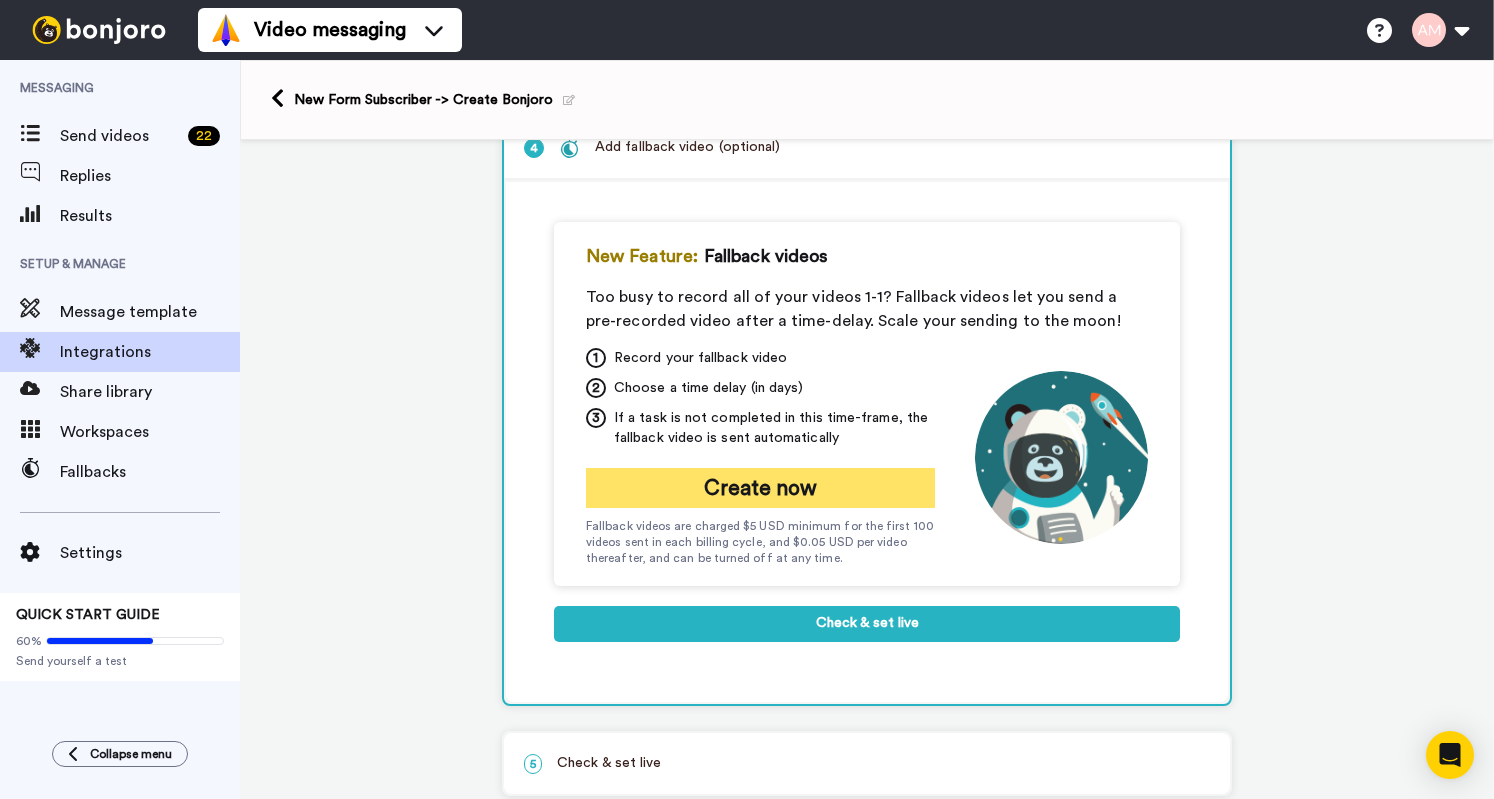 scroll, scrollTop: 366, scrollLeft: 0, axis: vertical 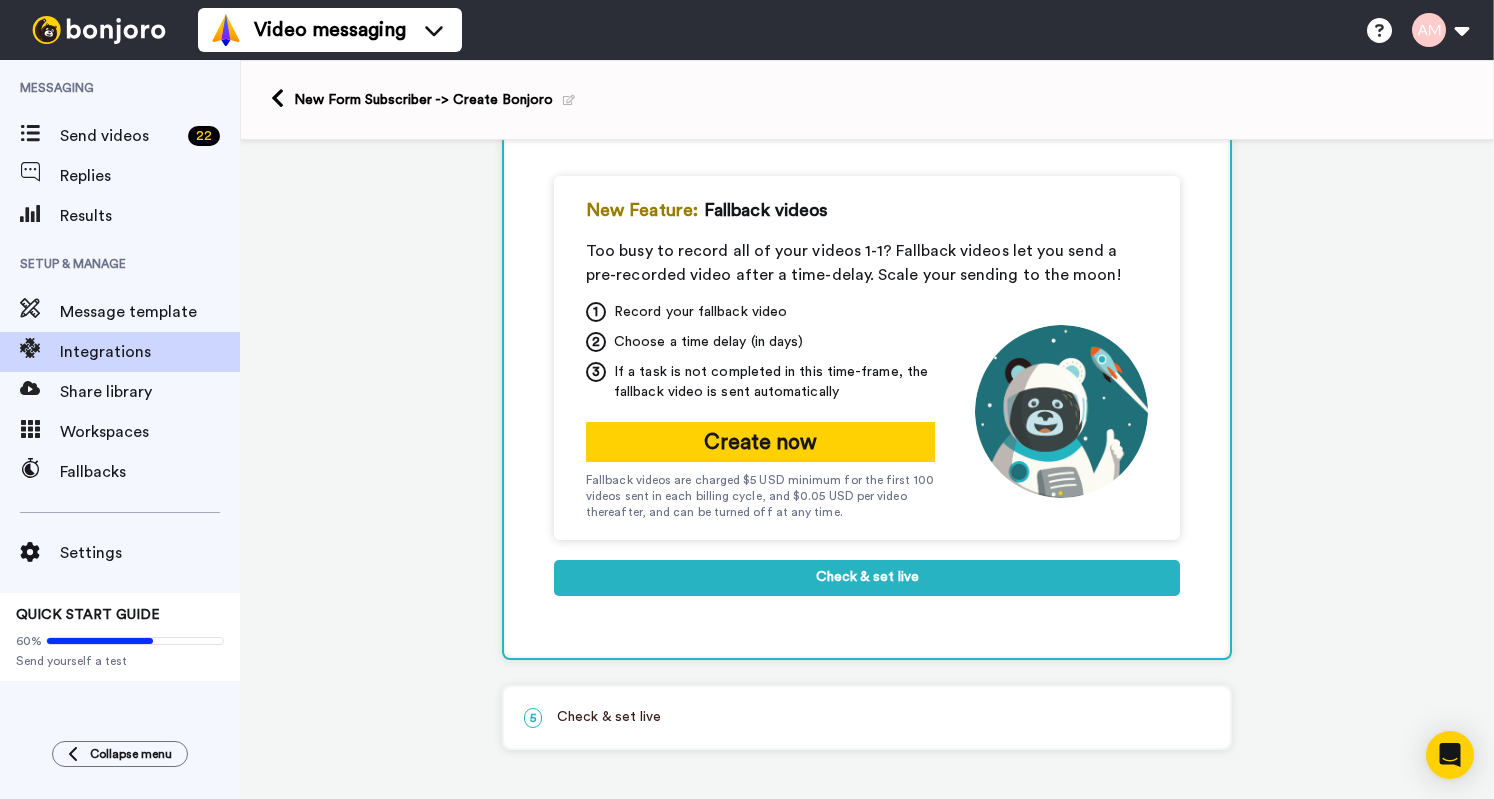 click on "5 Check & set live" at bounding box center (867, 717) 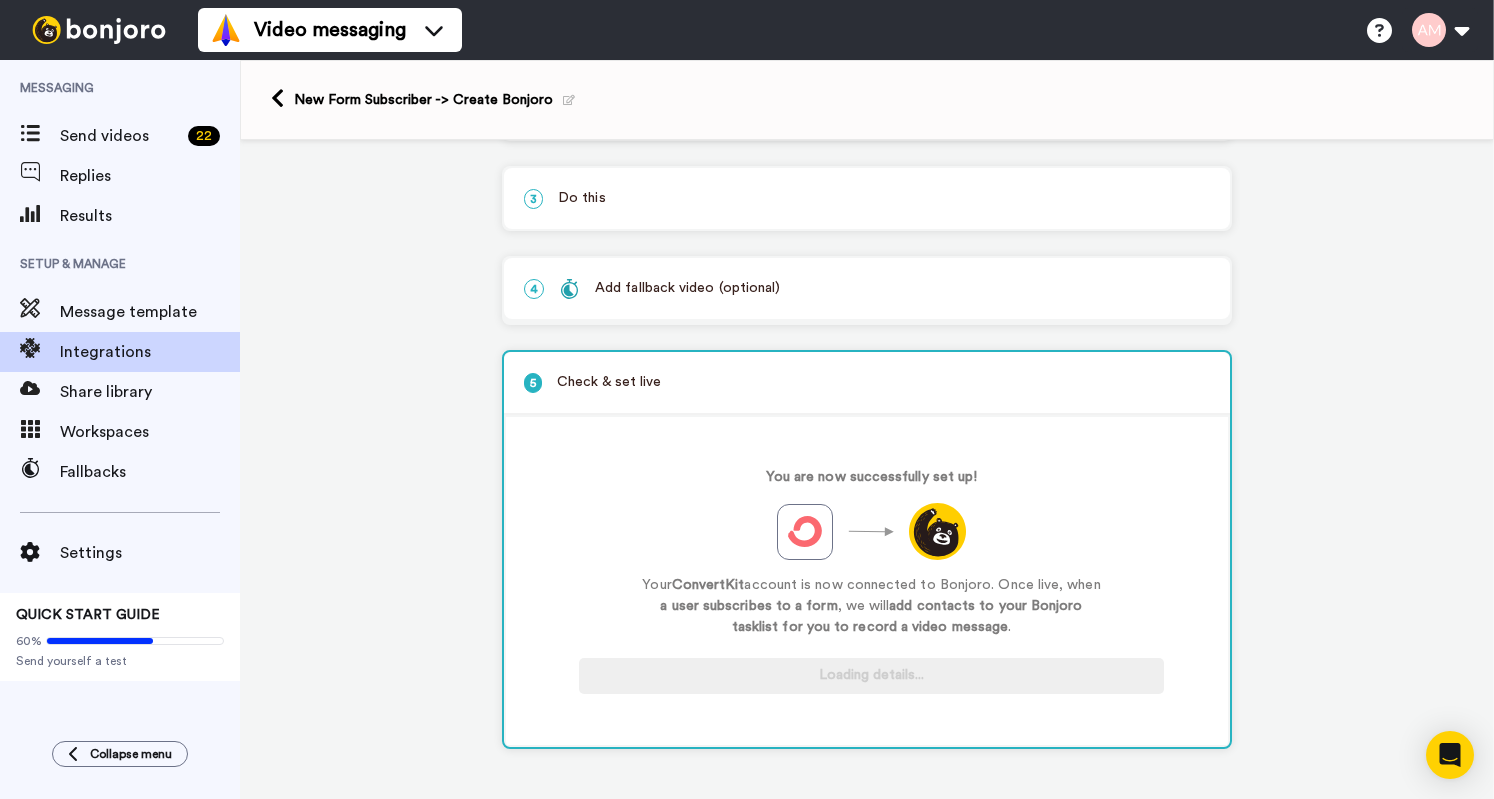 scroll, scrollTop: 178, scrollLeft: 0, axis: vertical 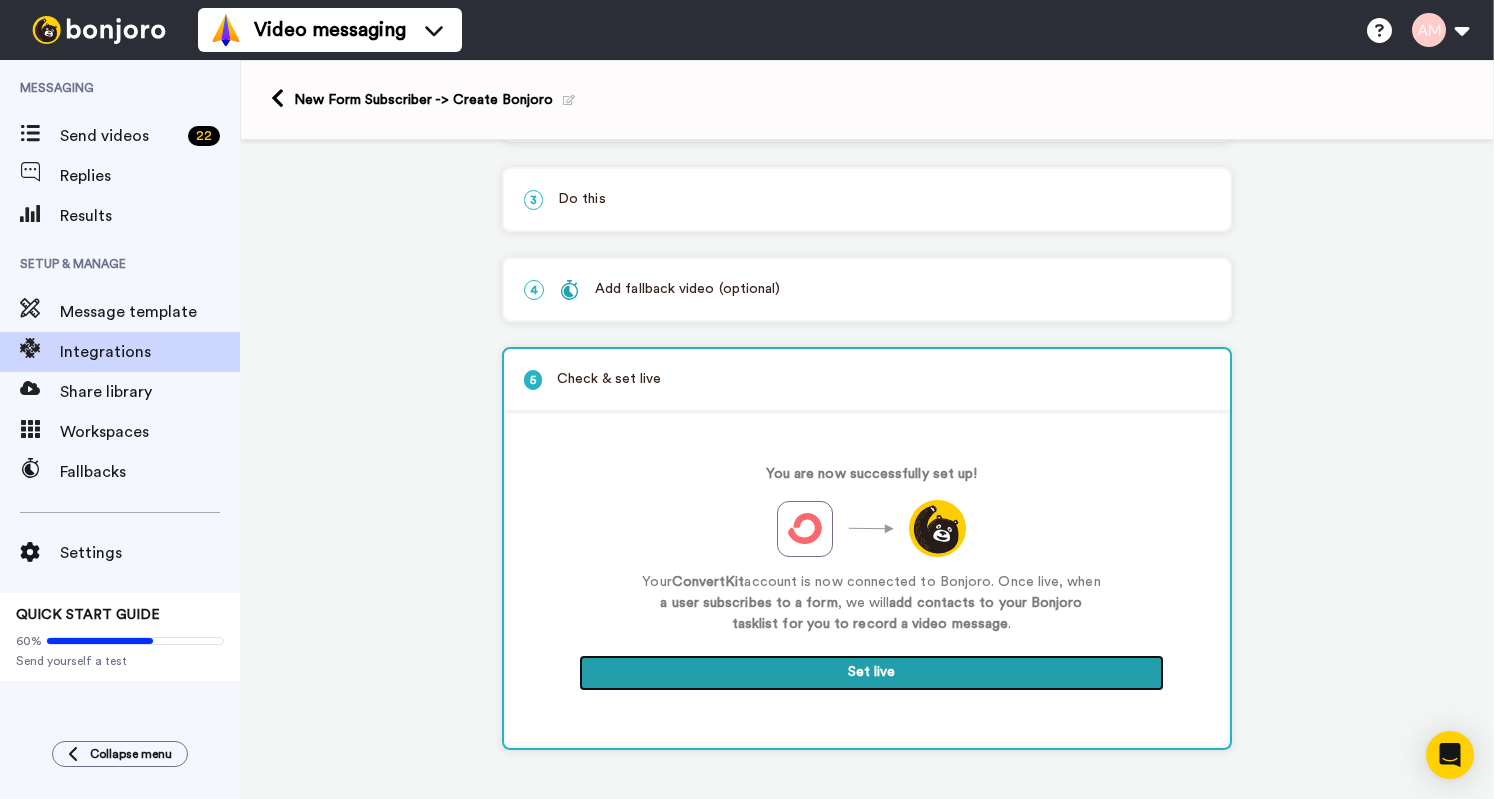 click on "Set live" at bounding box center (871, 673) 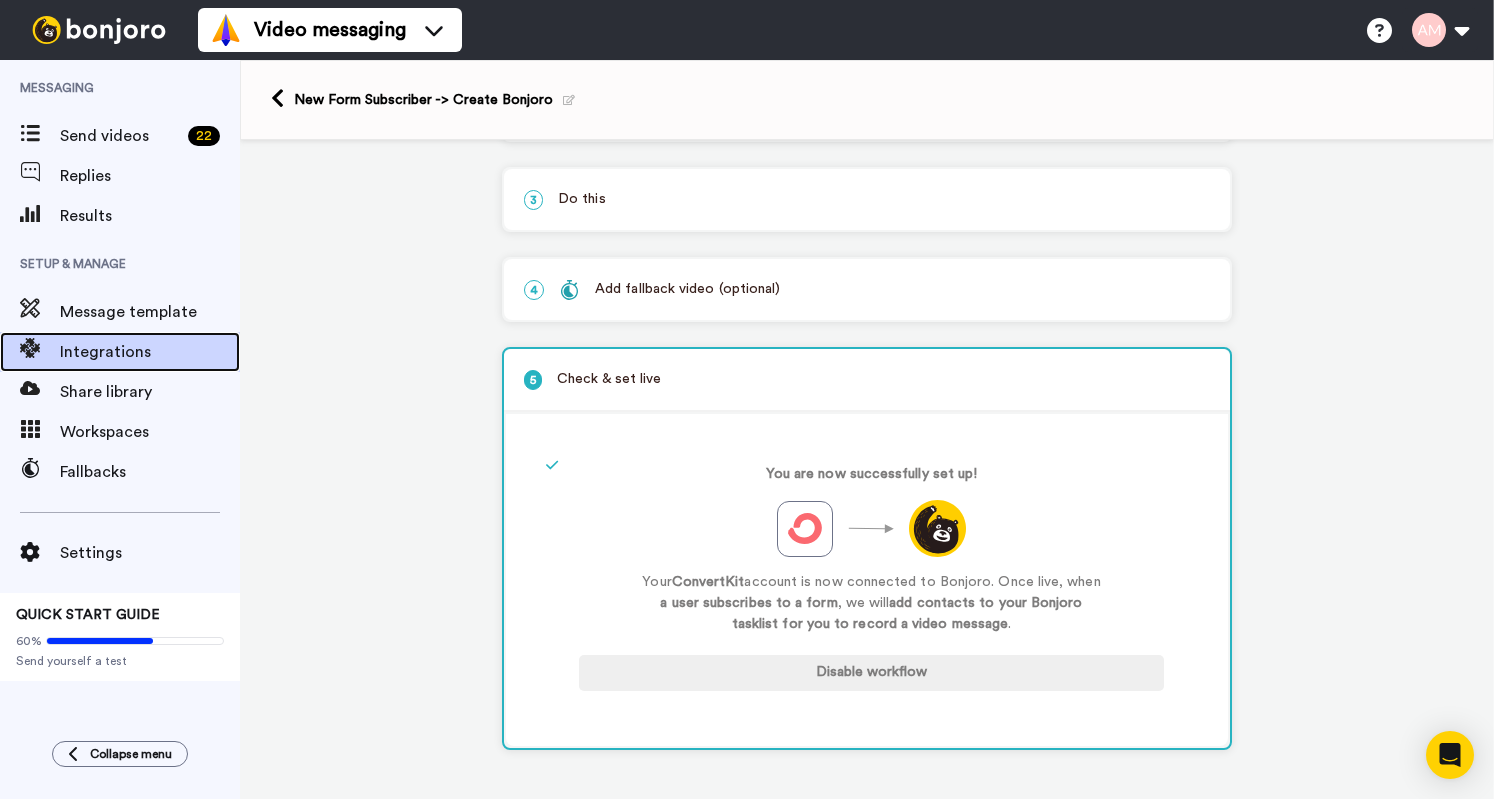 click on "Integrations" at bounding box center (150, 352) 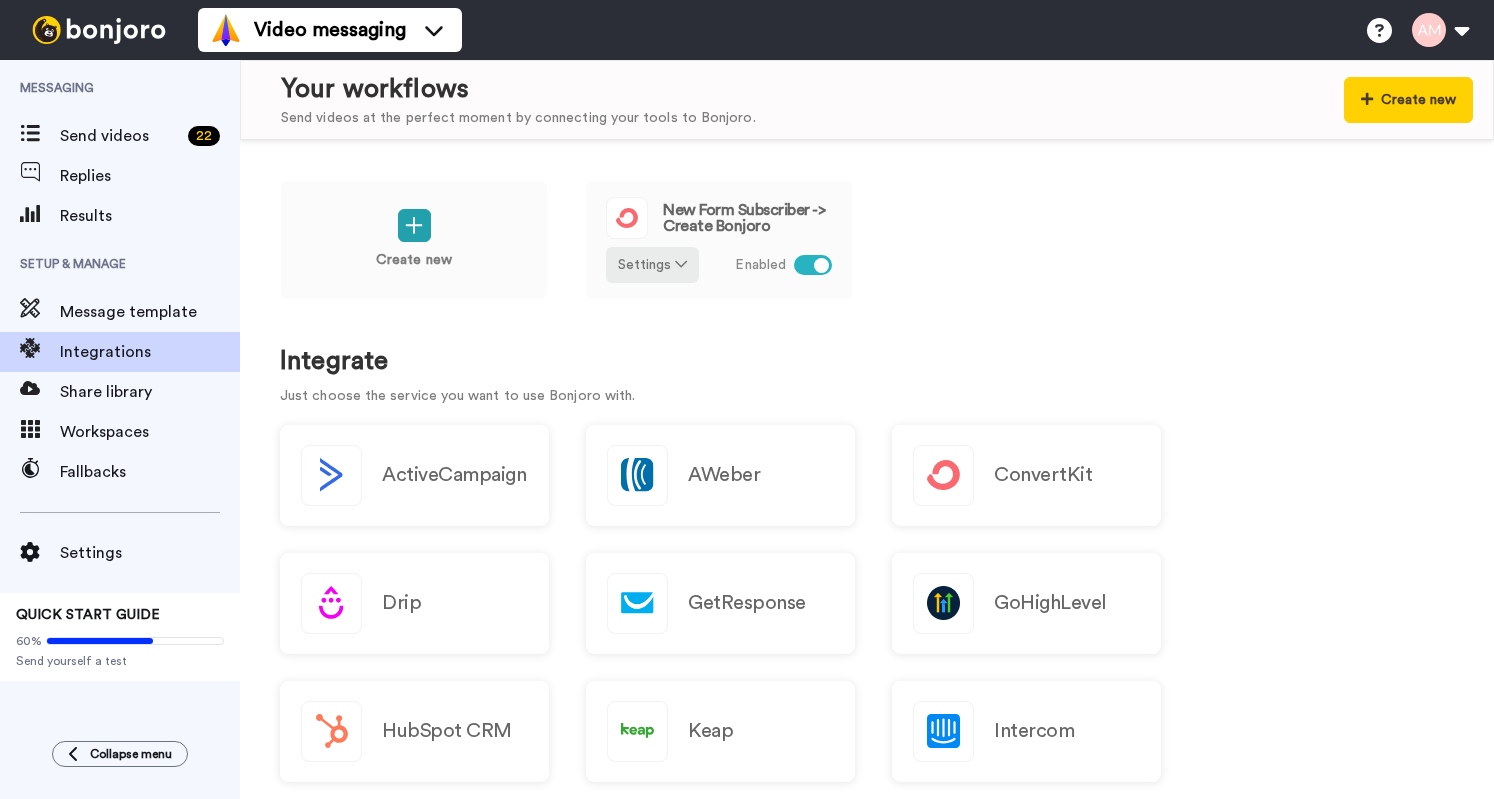 scroll, scrollTop: 0, scrollLeft: 0, axis: both 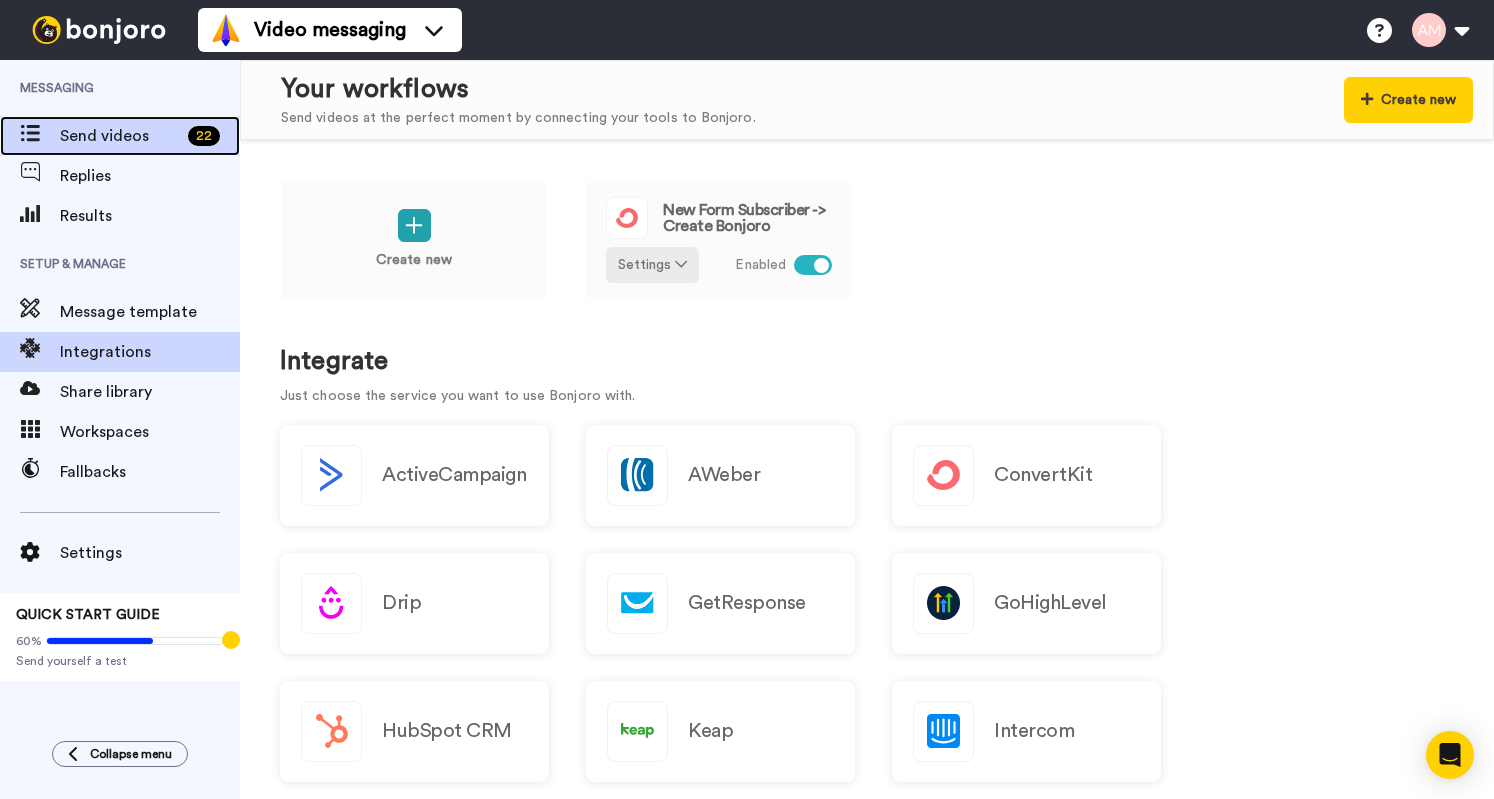 click on "Send videos" at bounding box center [120, 136] 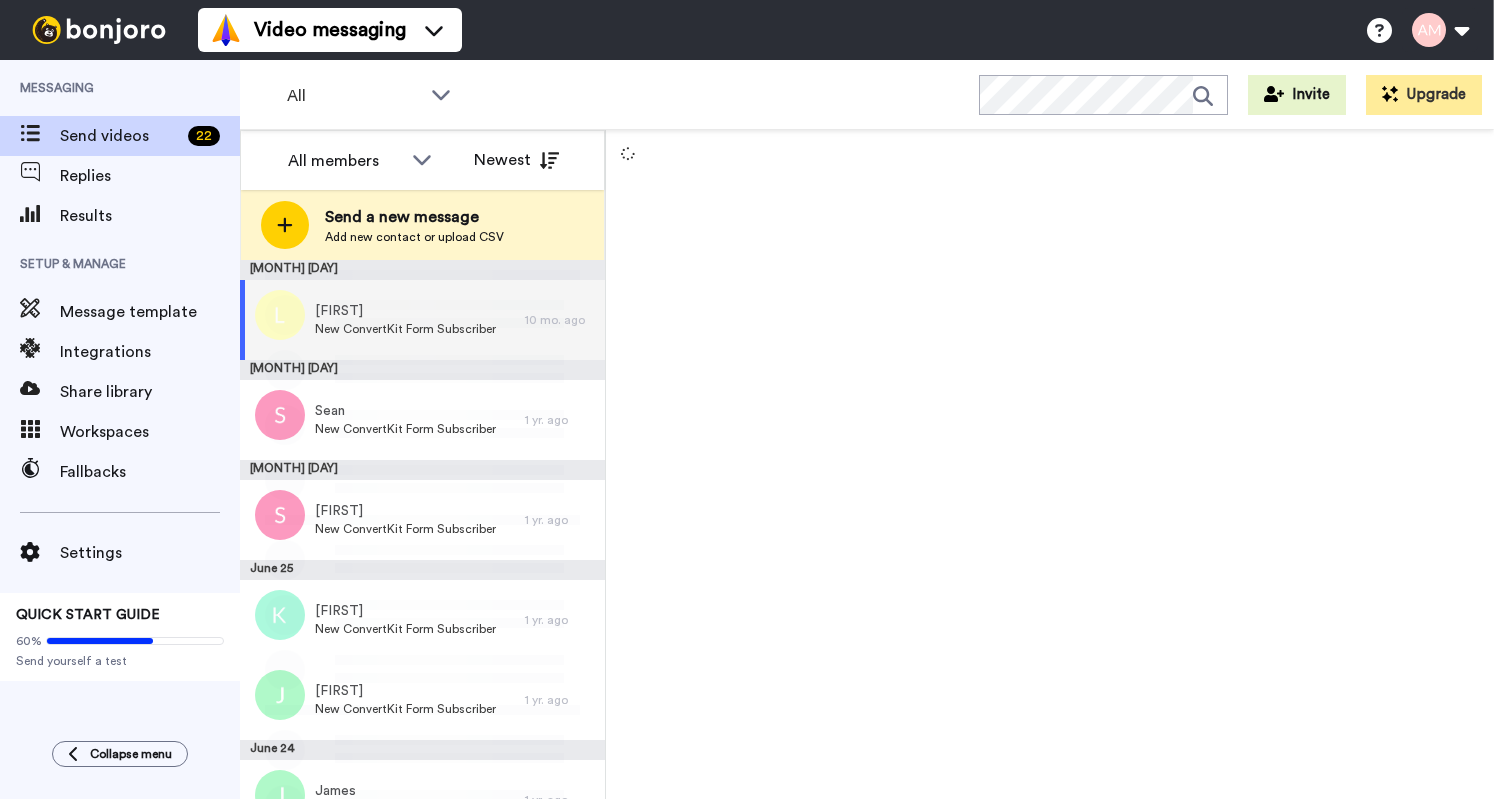 scroll, scrollTop: 0, scrollLeft: 0, axis: both 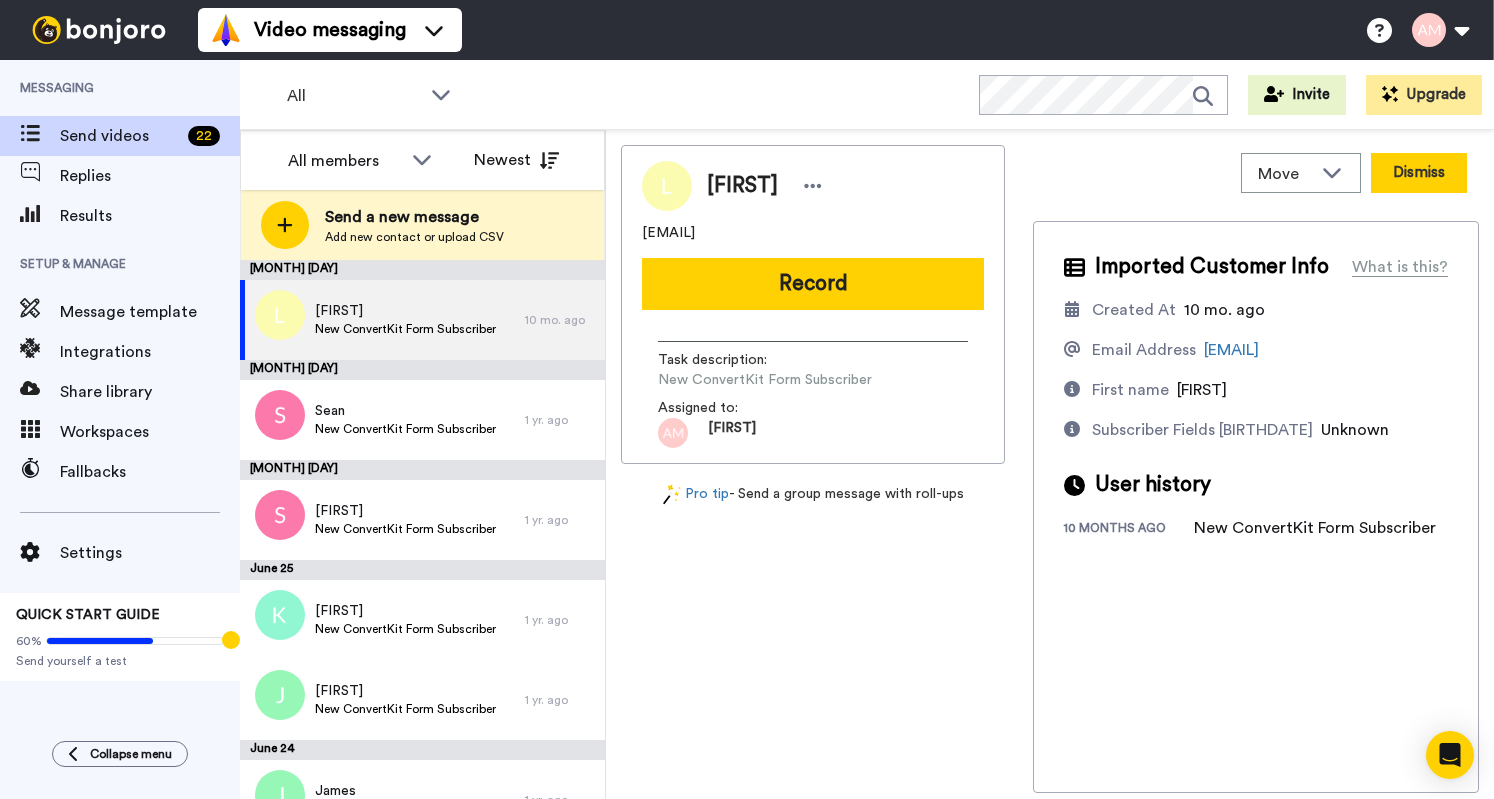 click on "Dismiss" at bounding box center [1419, 173] 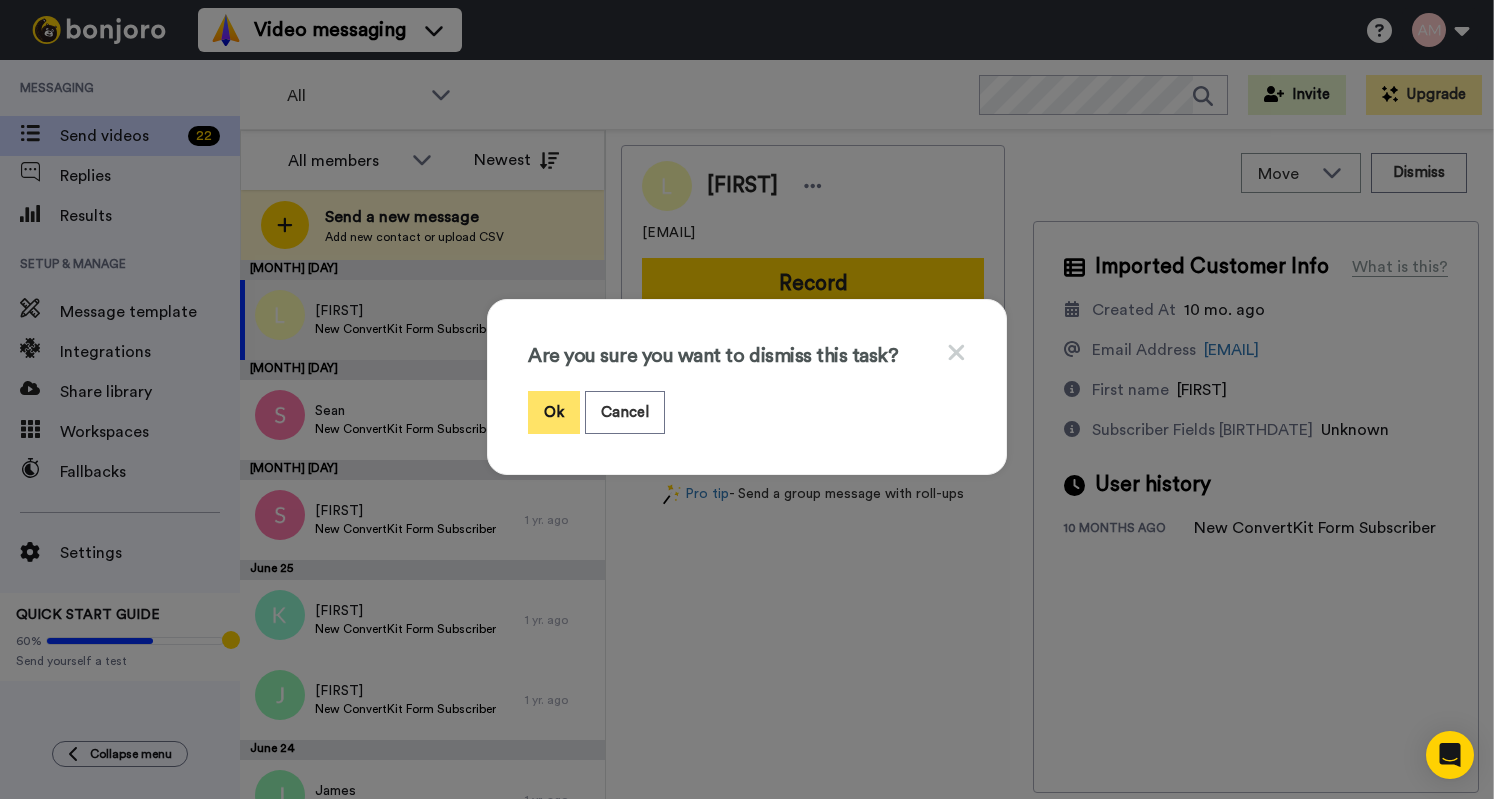 click on "Ok" at bounding box center [554, 412] 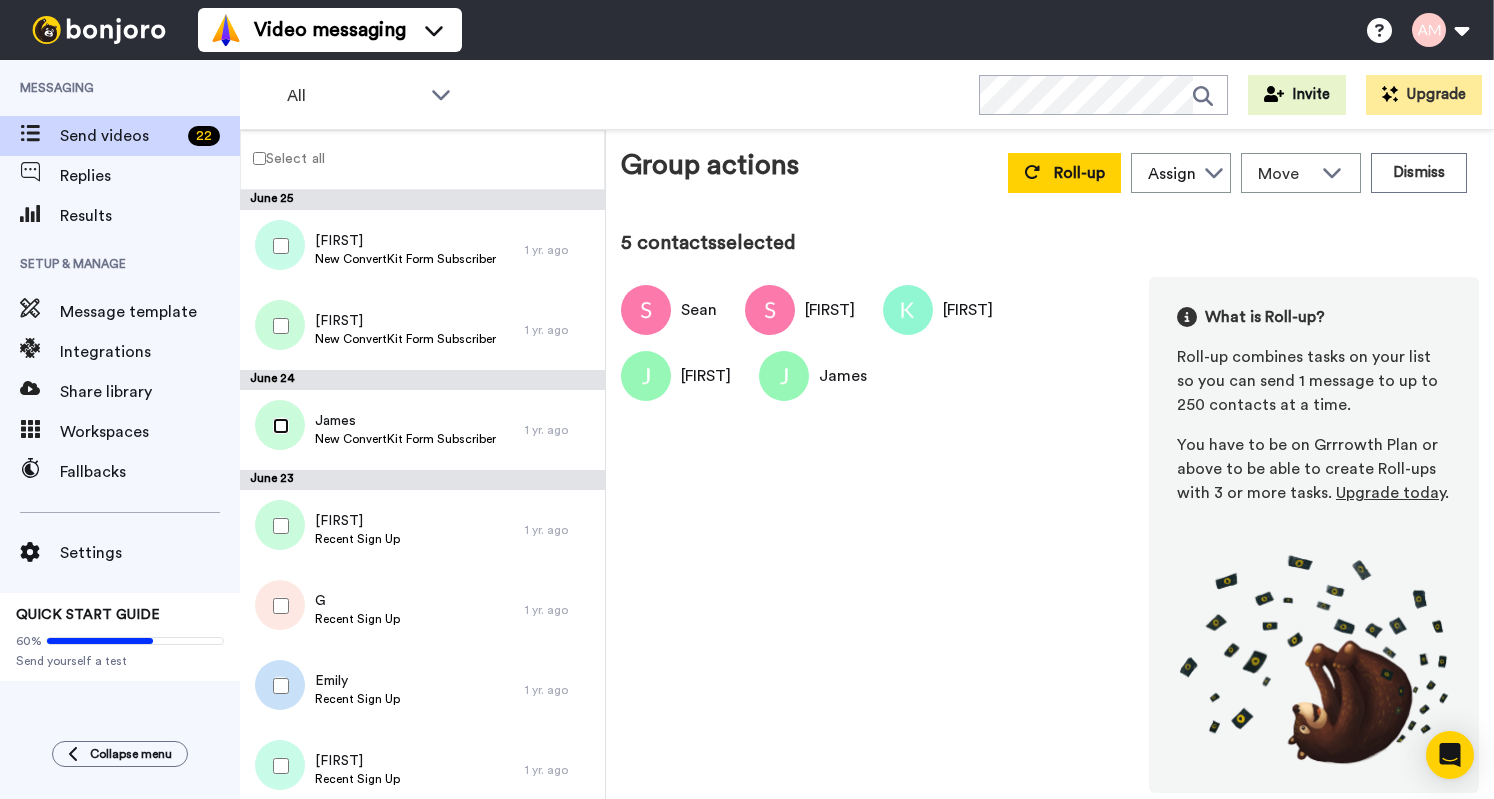 scroll, scrollTop: 214, scrollLeft: 0, axis: vertical 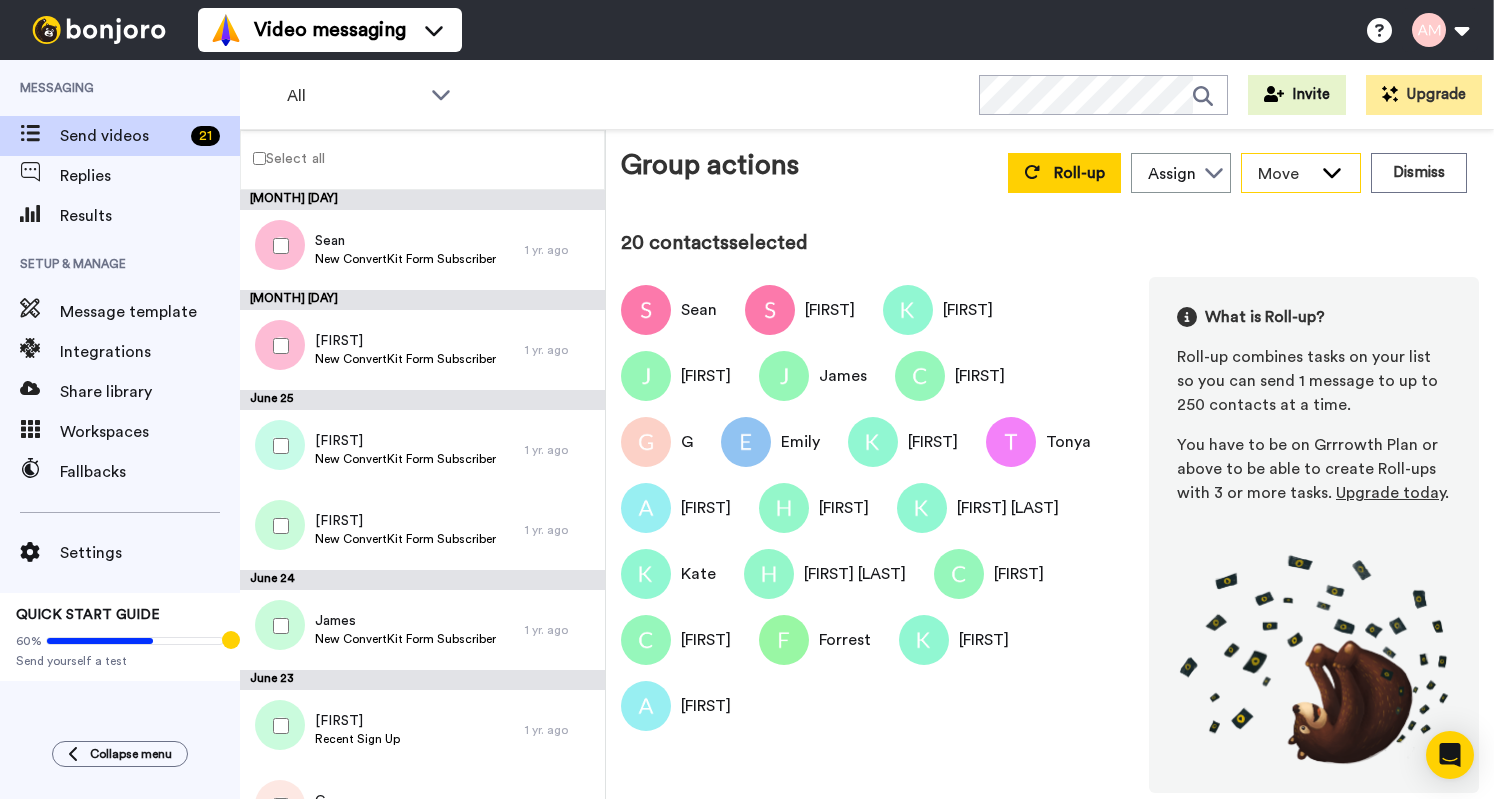 click 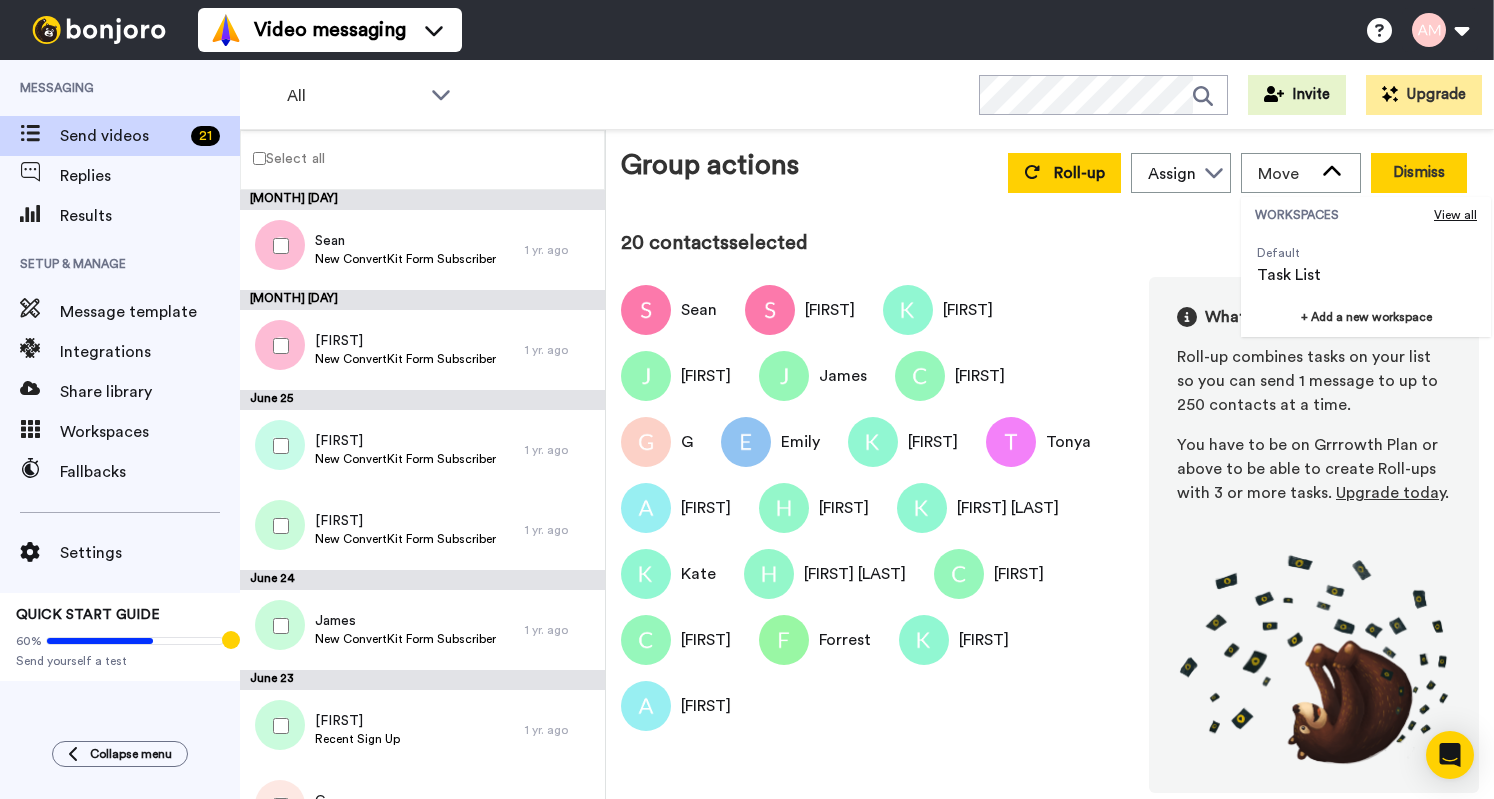 click on "Dismiss" at bounding box center (1419, 173) 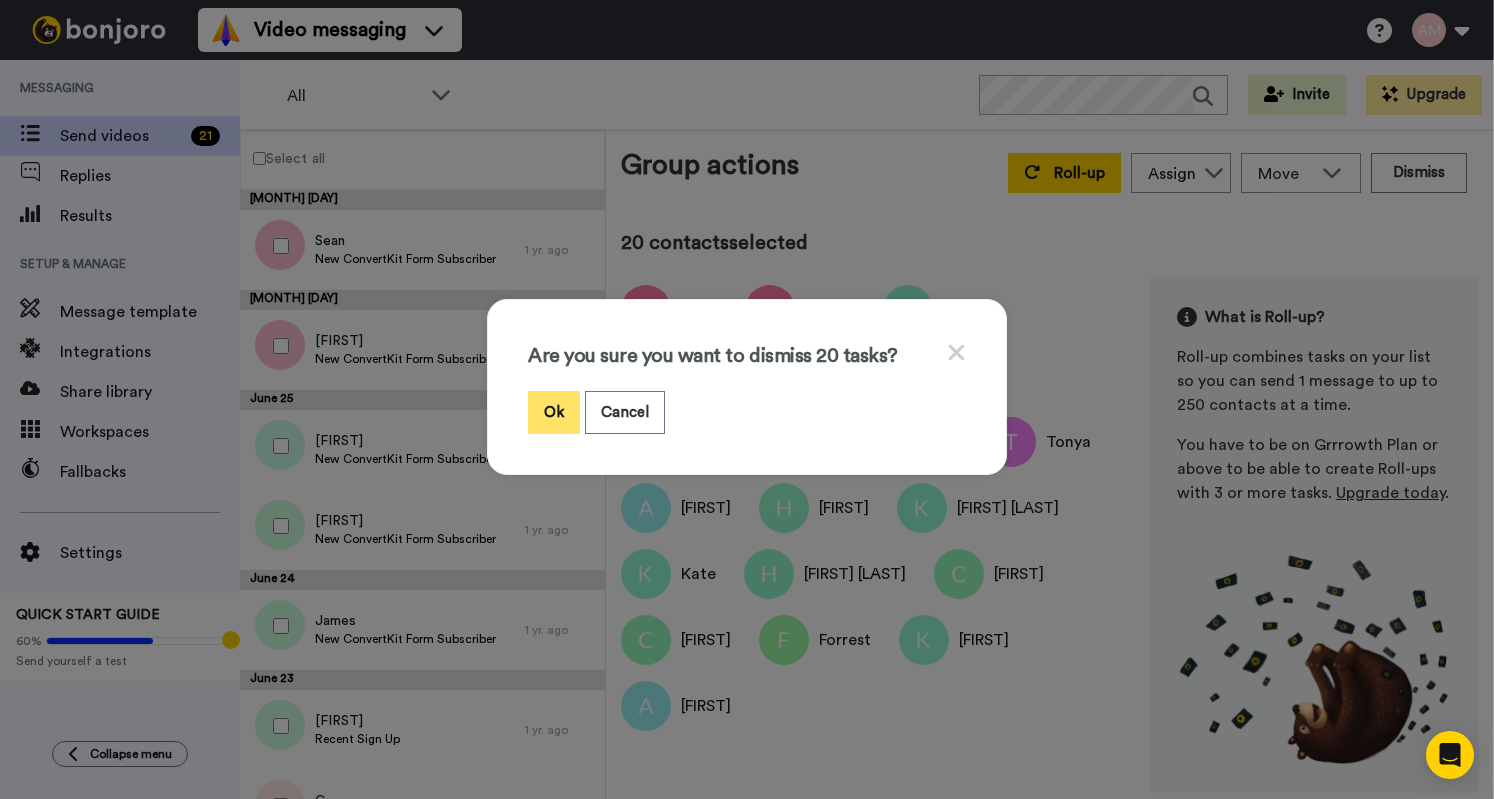 click on "Ok" at bounding box center [554, 412] 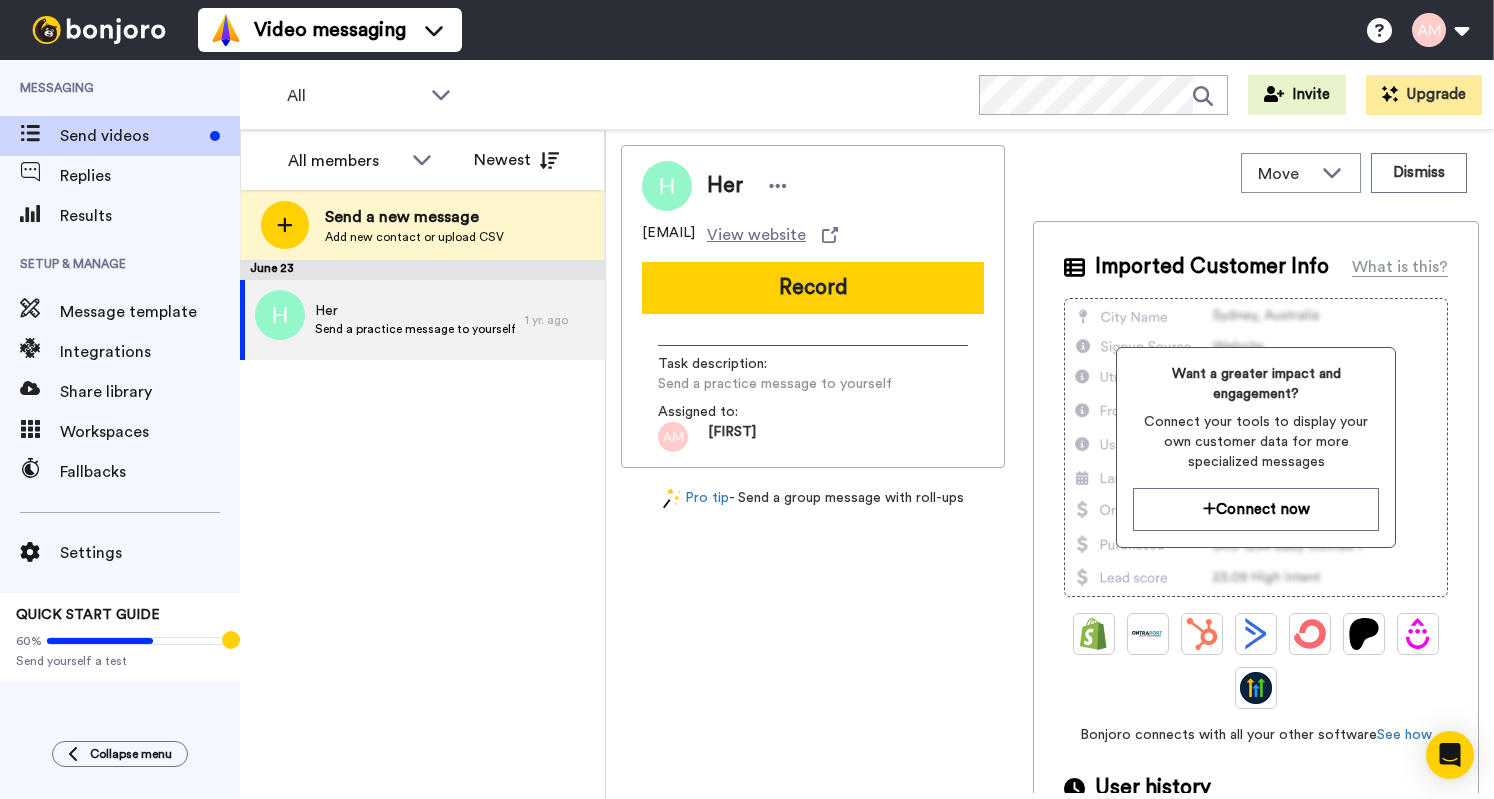 click on "June 23 Her Send a practice message to yourself 1 yr. ago" at bounding box center (422, 529) 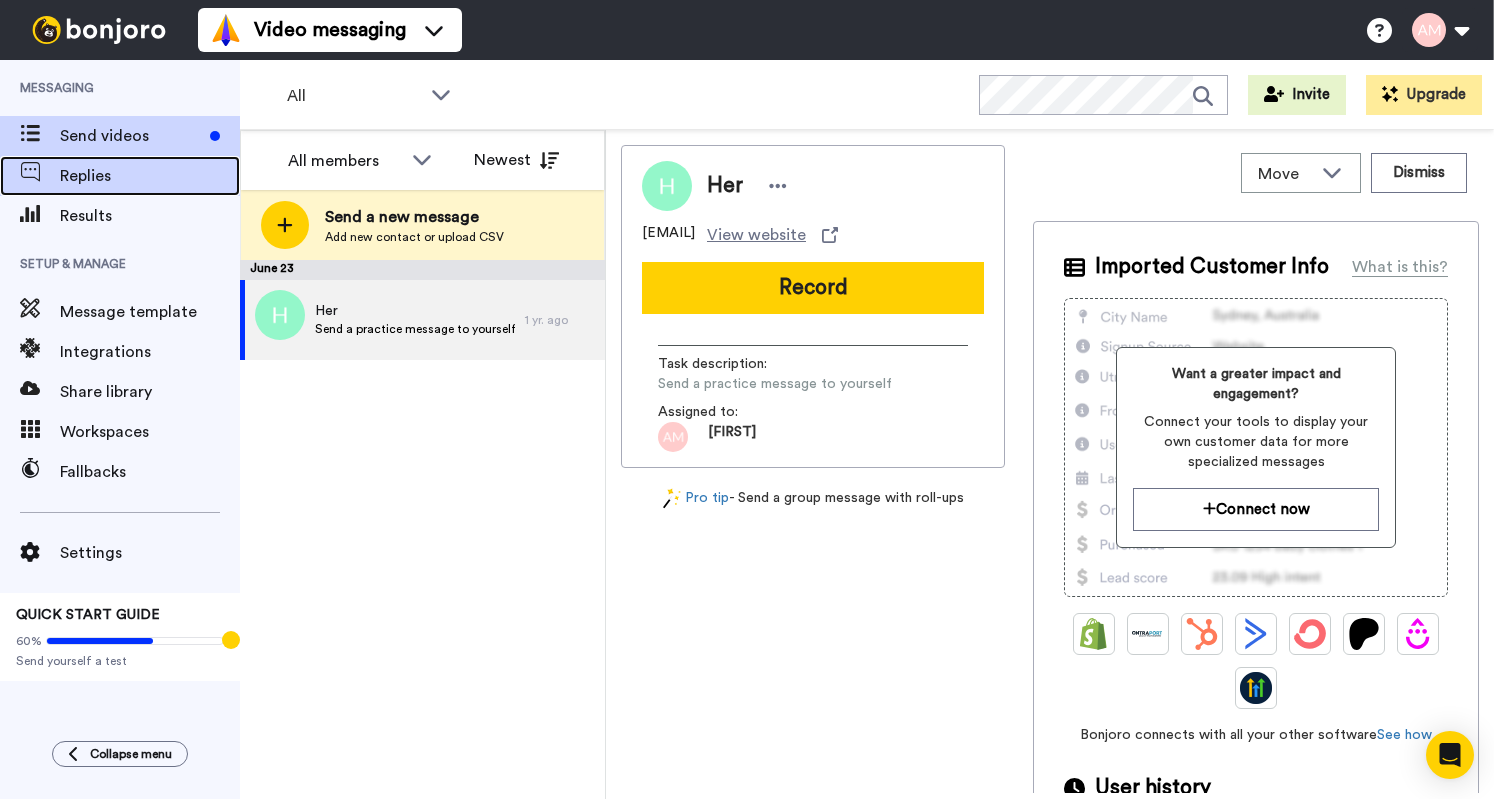 click on "Replies" at bounding box center (150, 176) 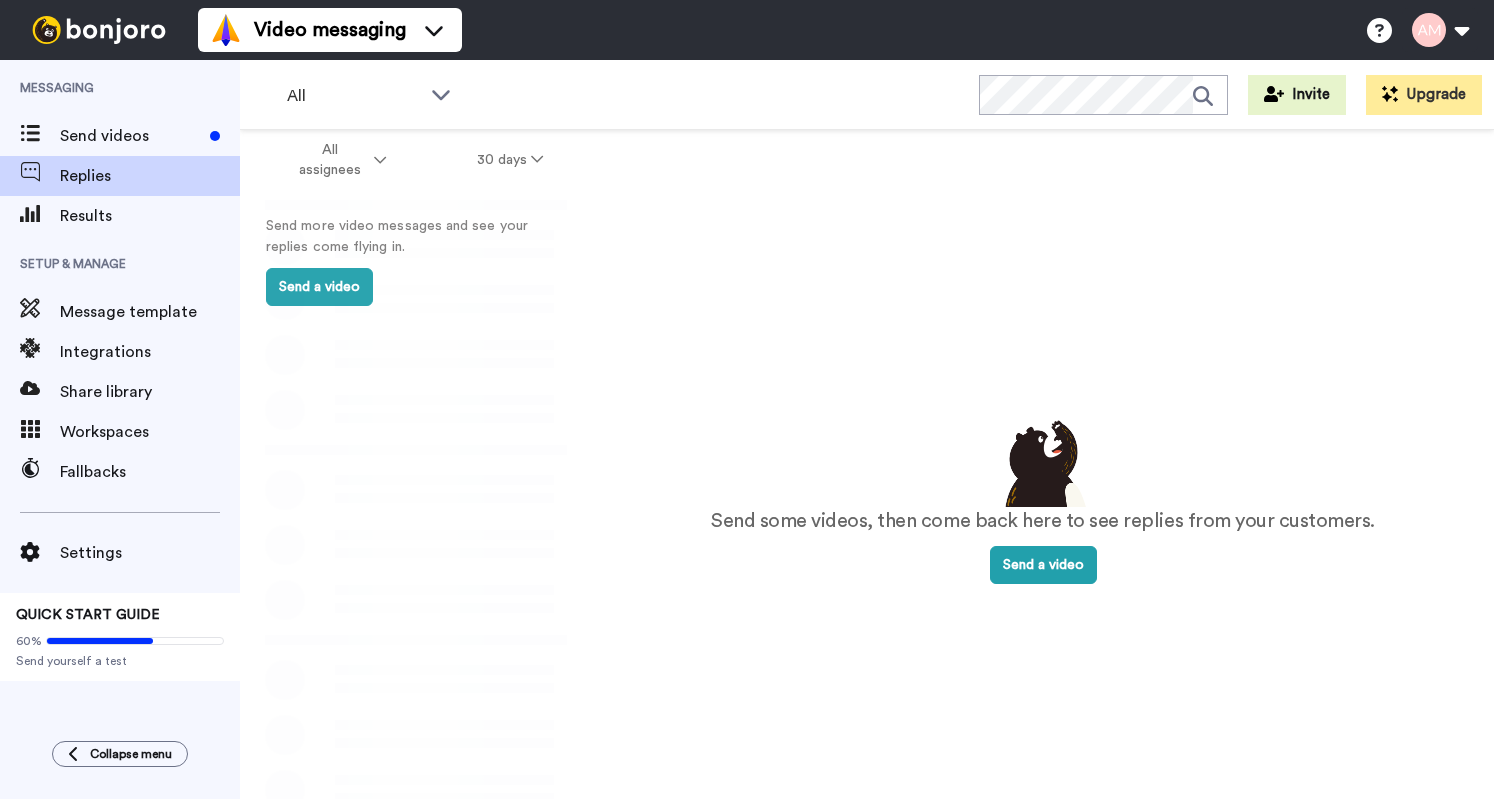 scroll, scrollTop: 0, scrollLeft: 0, axis: both 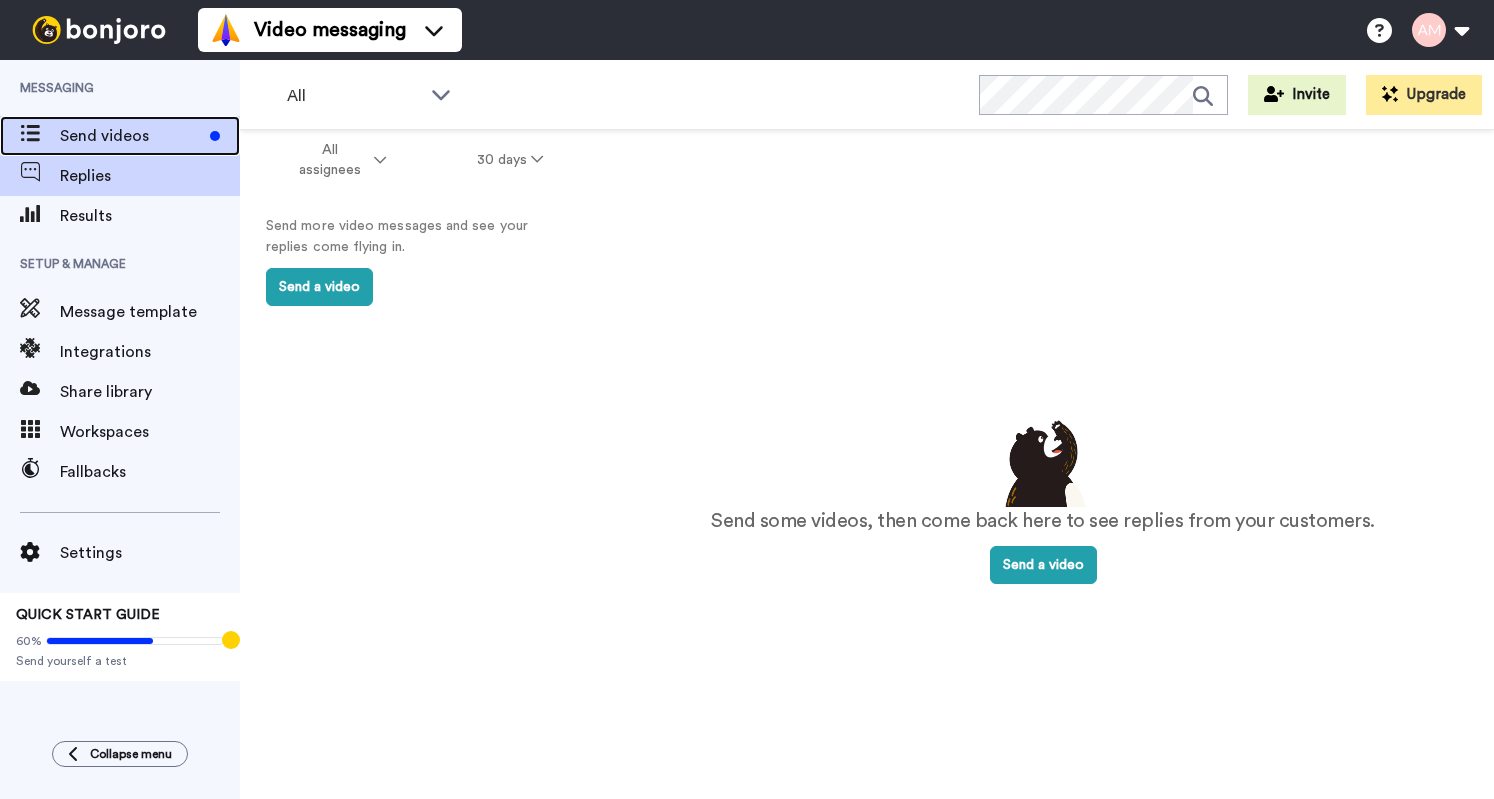 click on "Send videos" at bounding box center (131, 136) 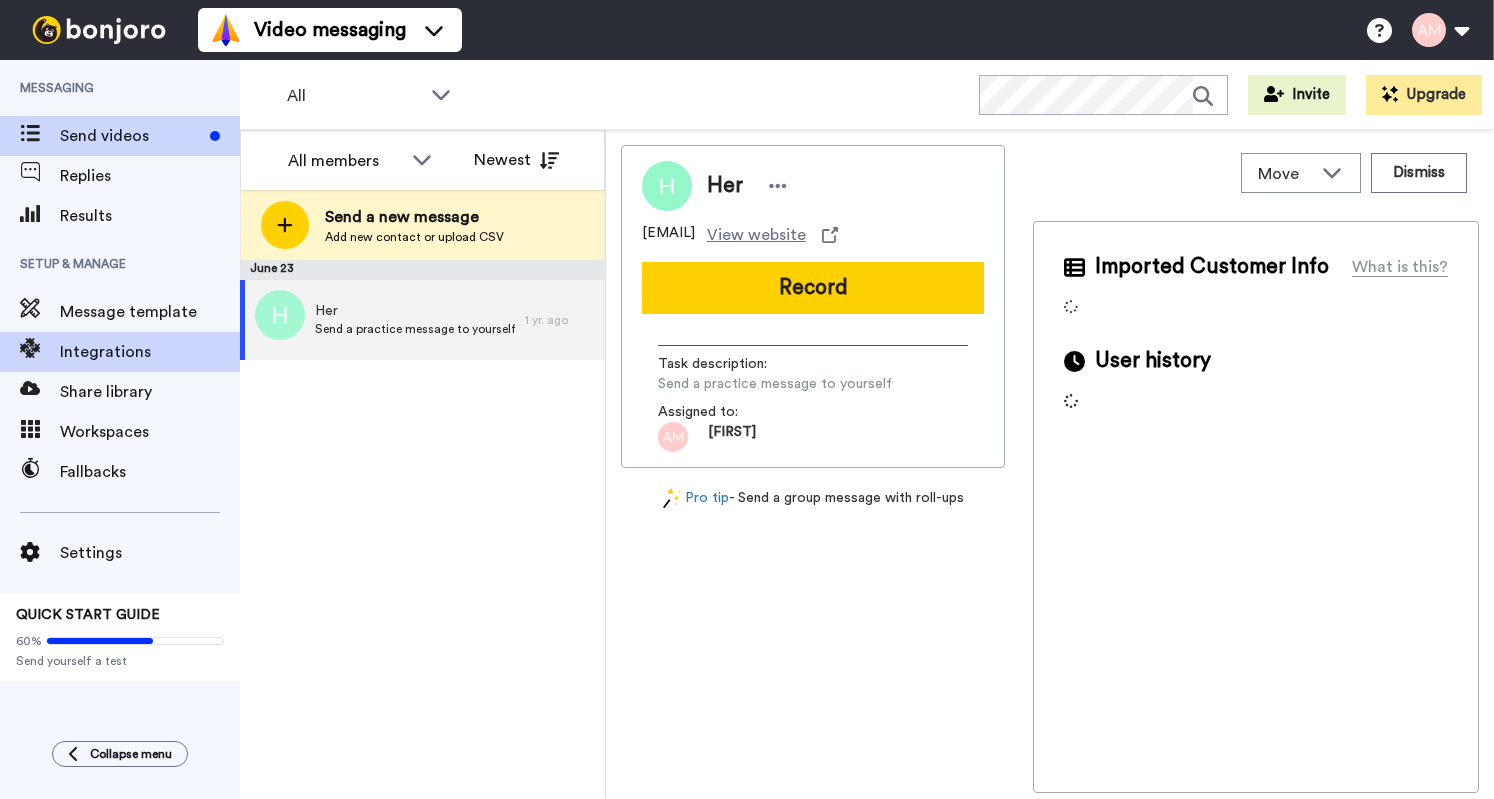 scroll, scrollTop: 0, scrollLeft: 0, axis: both 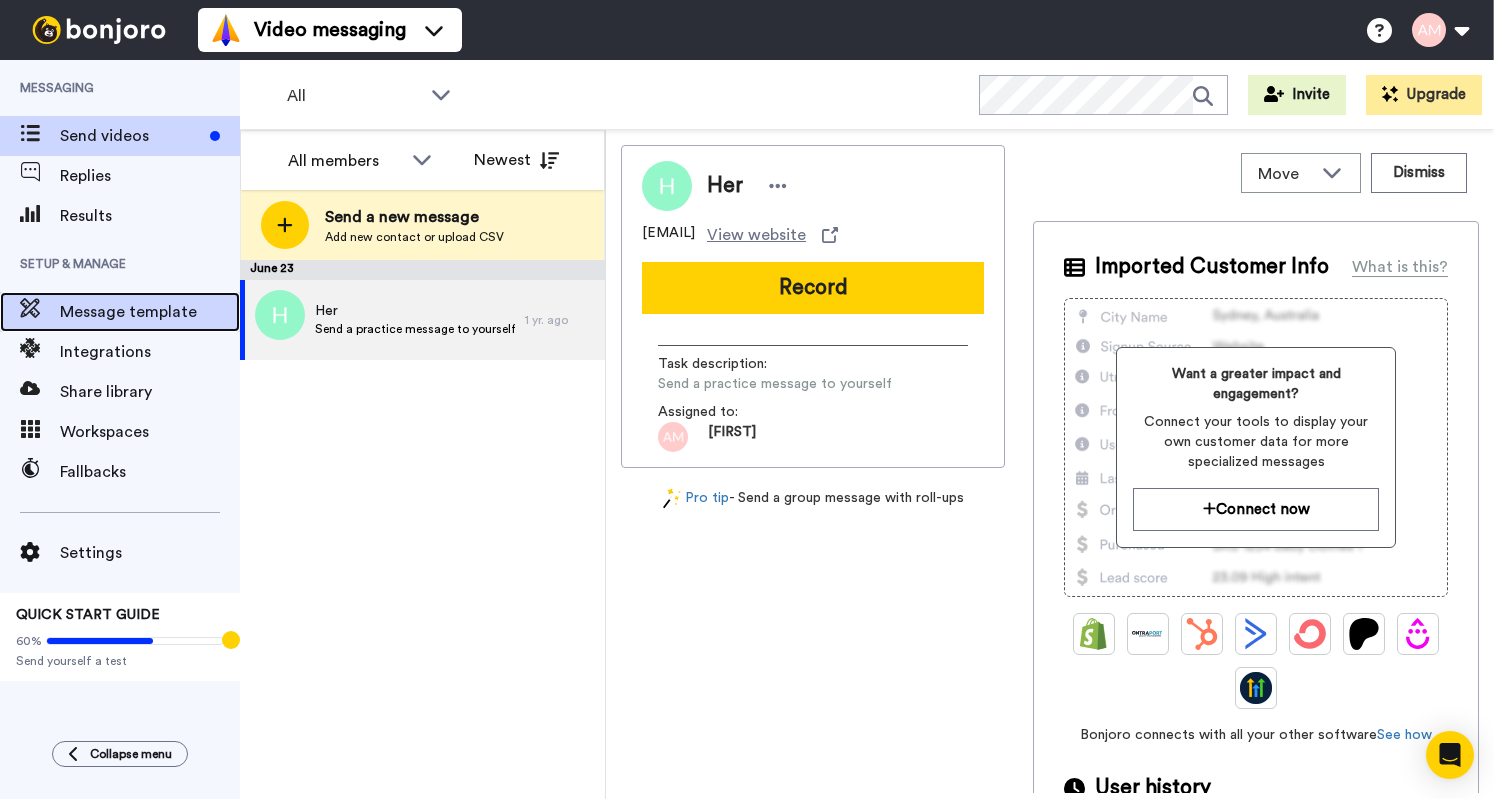 click on "Message template" at bounding box center [150, 312] 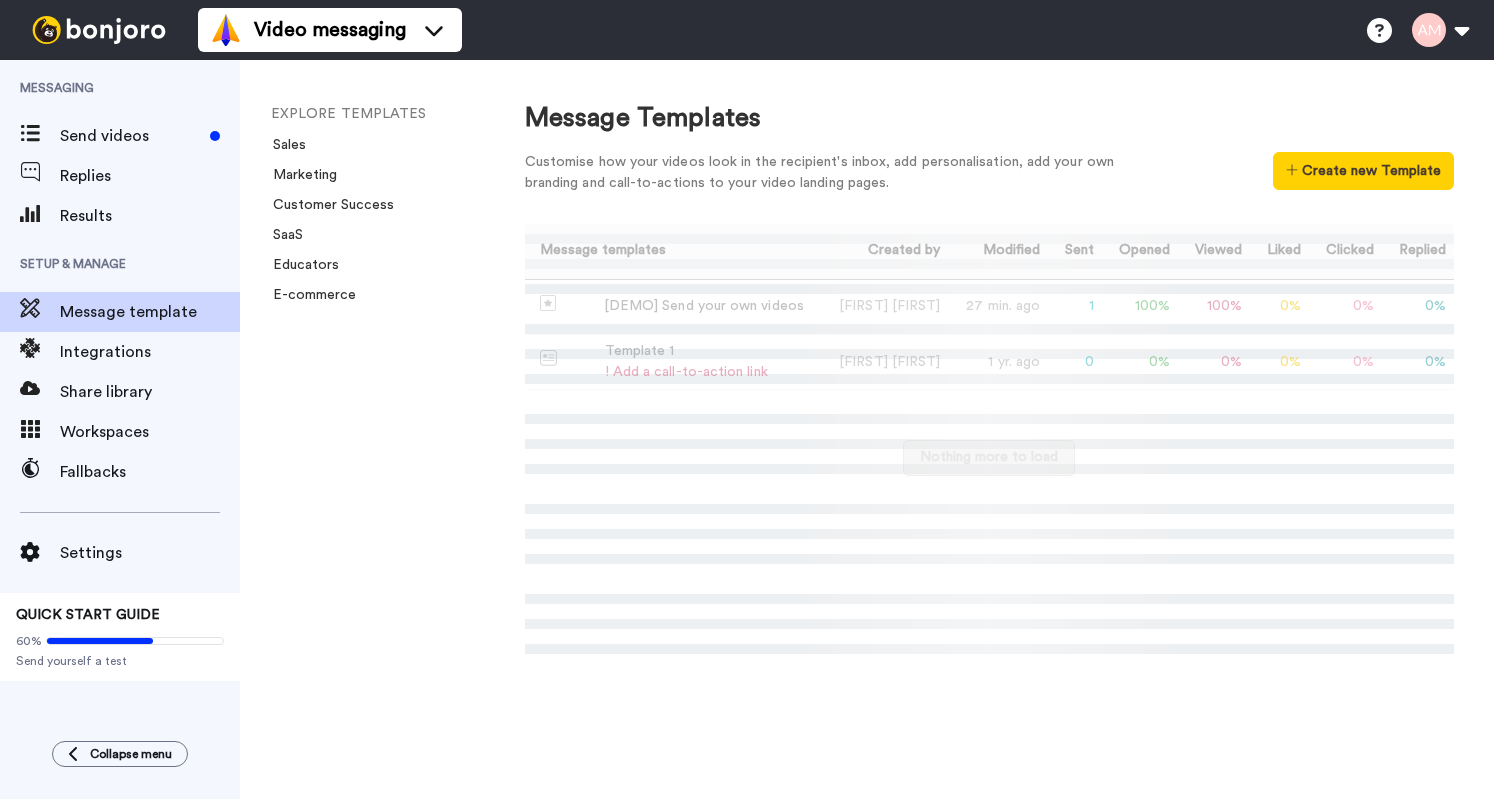 scroll, scrollTop: 0, scrollLeft: 0, axis: both 